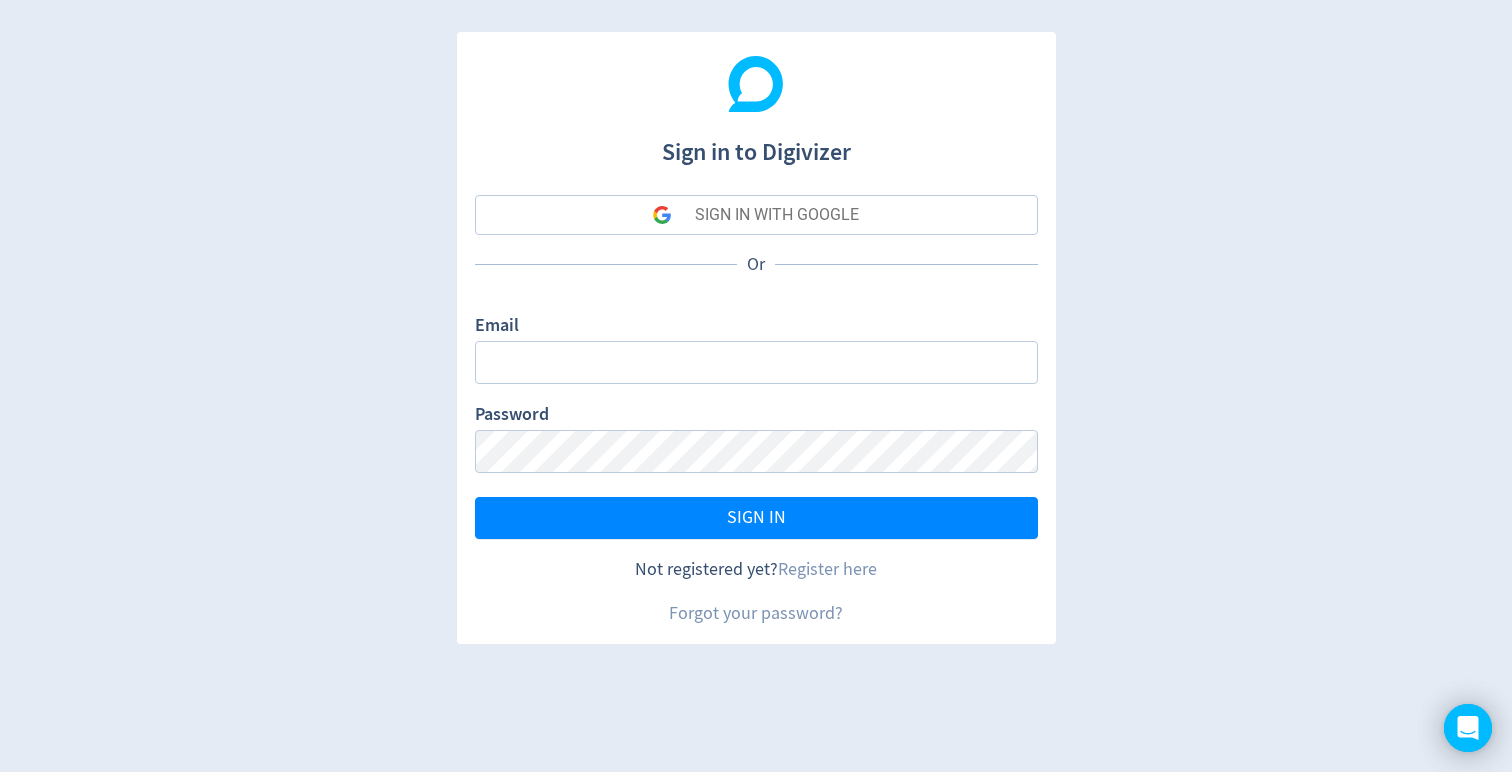 scroll, scrollTop: 0, scrollLeft: 0, axis: both 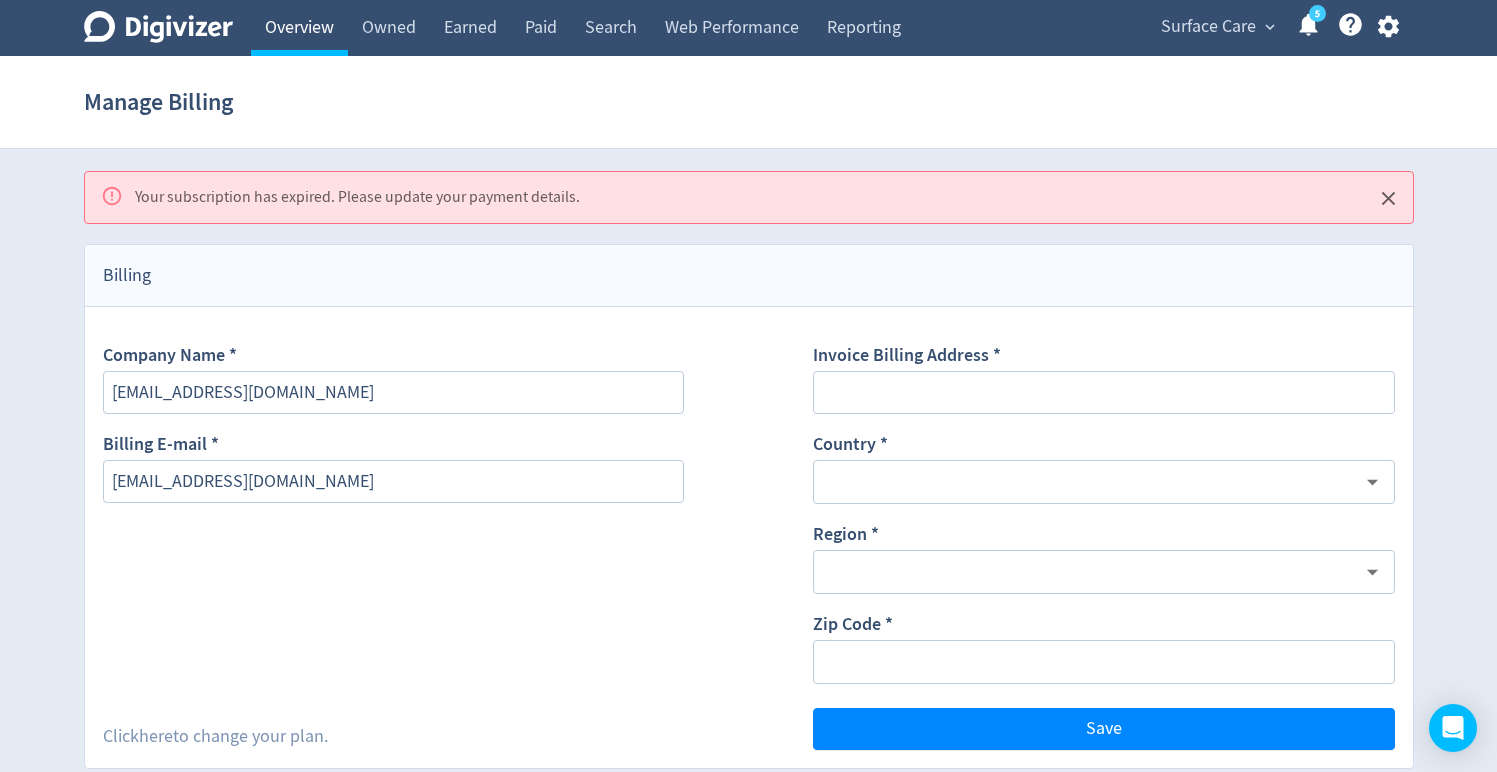 click on "Overview" at bounding box center [299, 28] 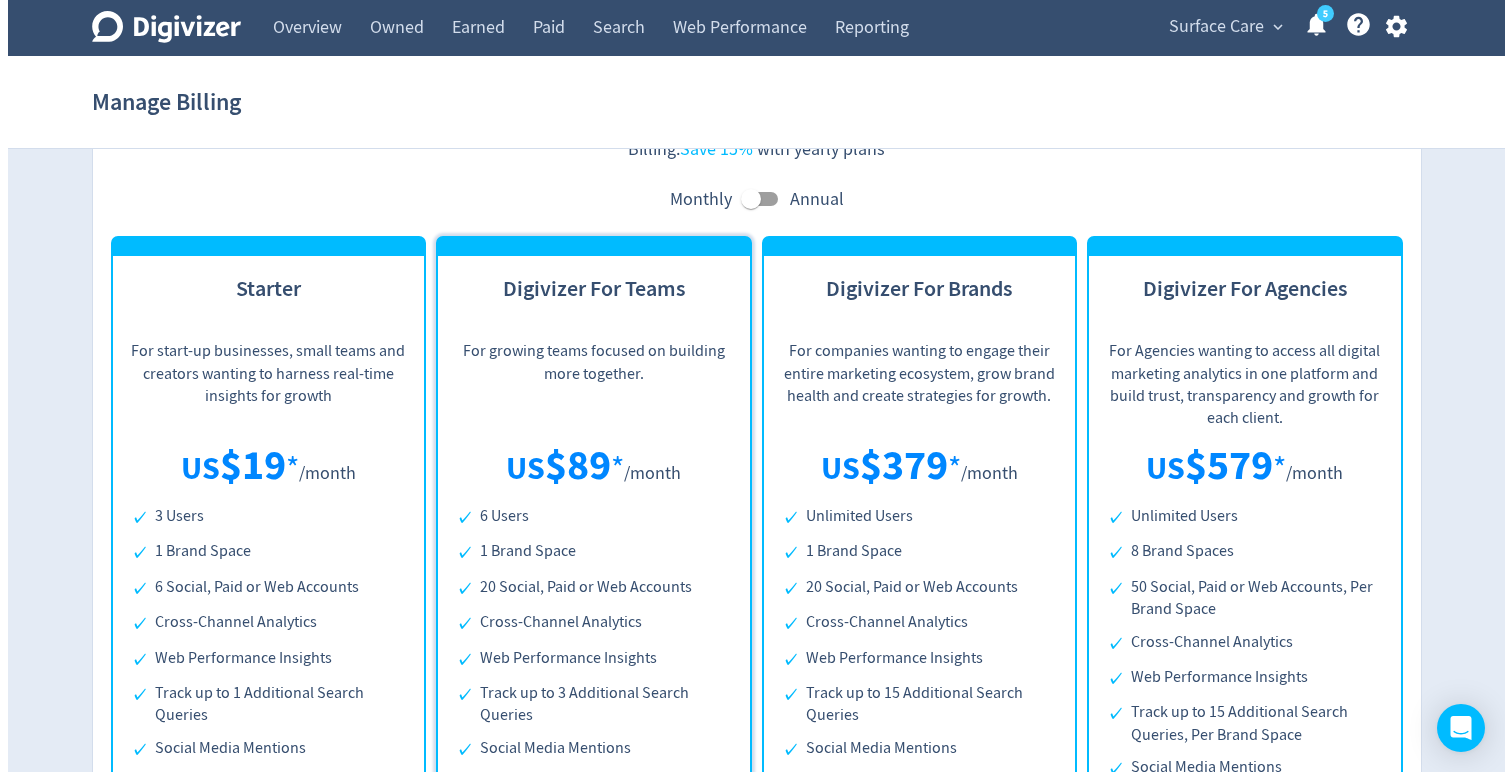 scroll, scrollTop: 1436, scrollLeft: 0, axis: vertical 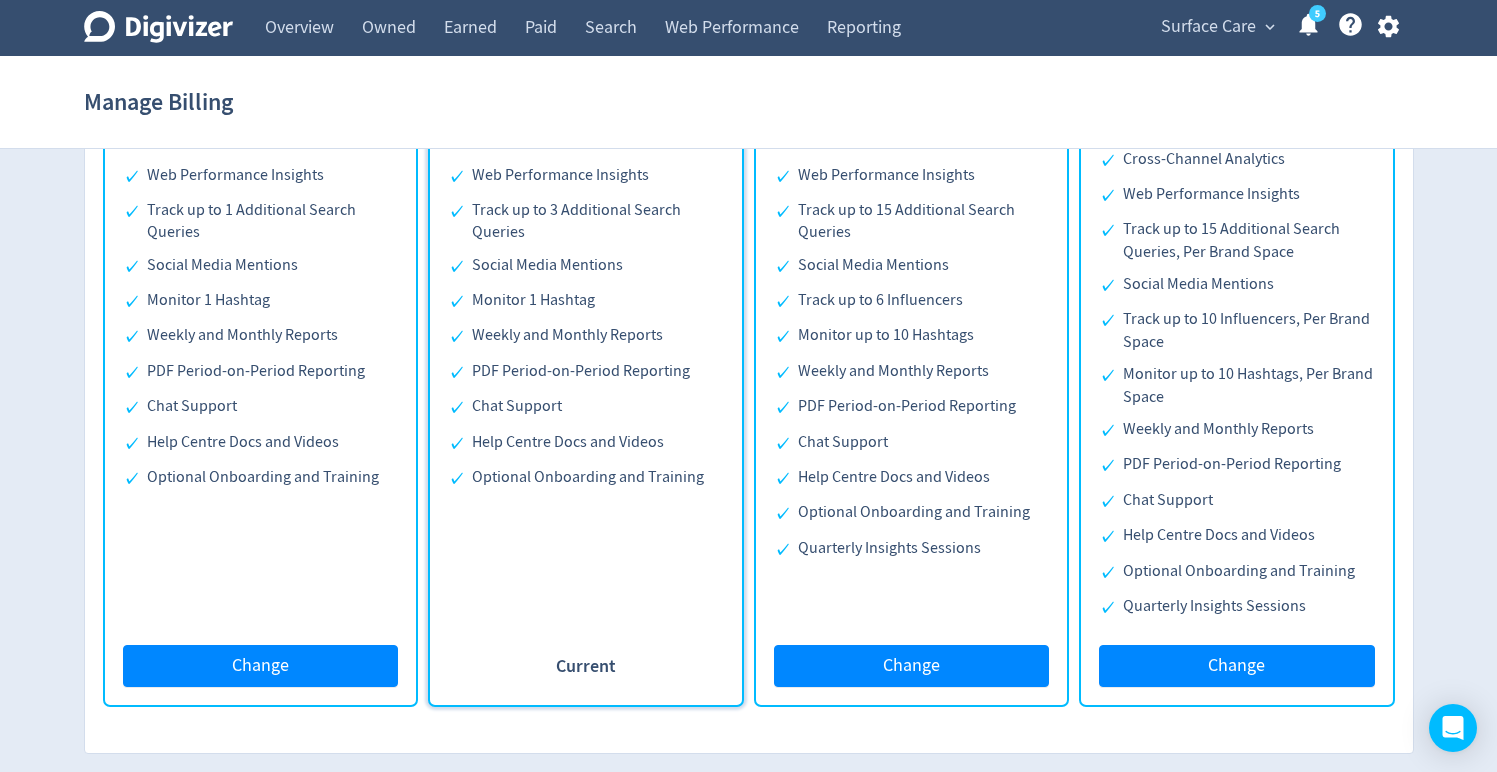 click on "5" at bounding box center (1317, 13) 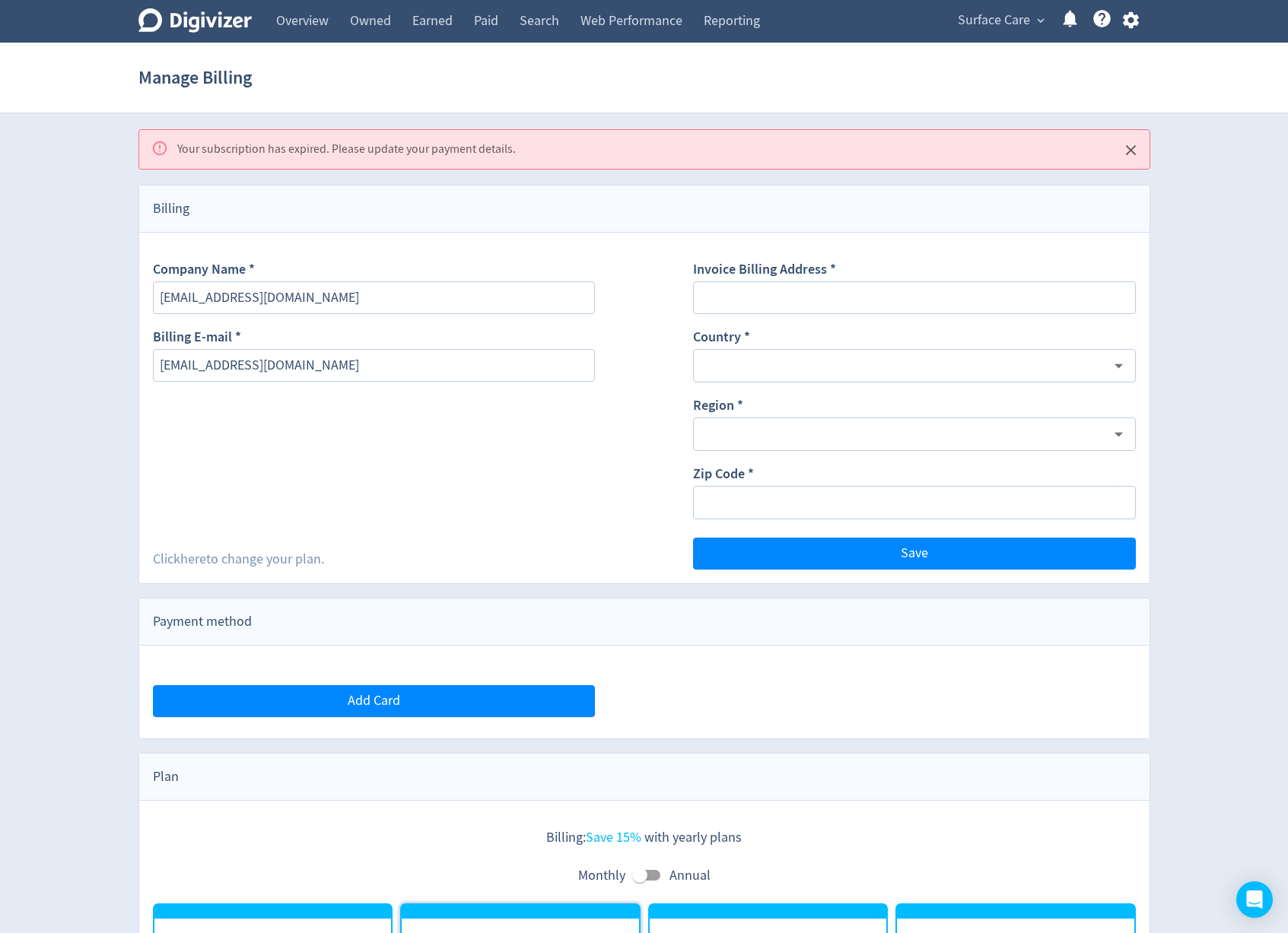 scroll, scrollTop: 0, scrollLeft: 0, axis: both 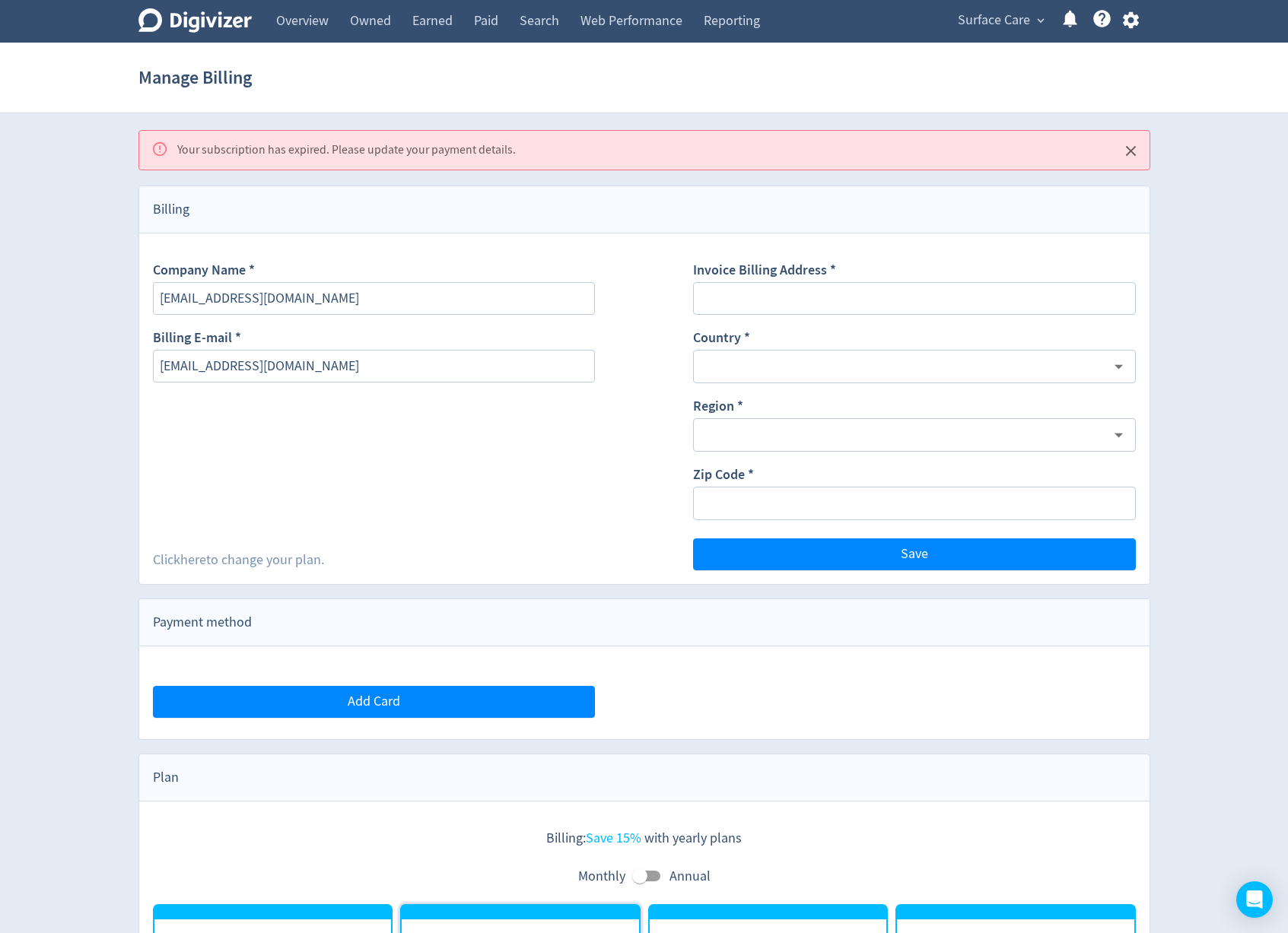 click 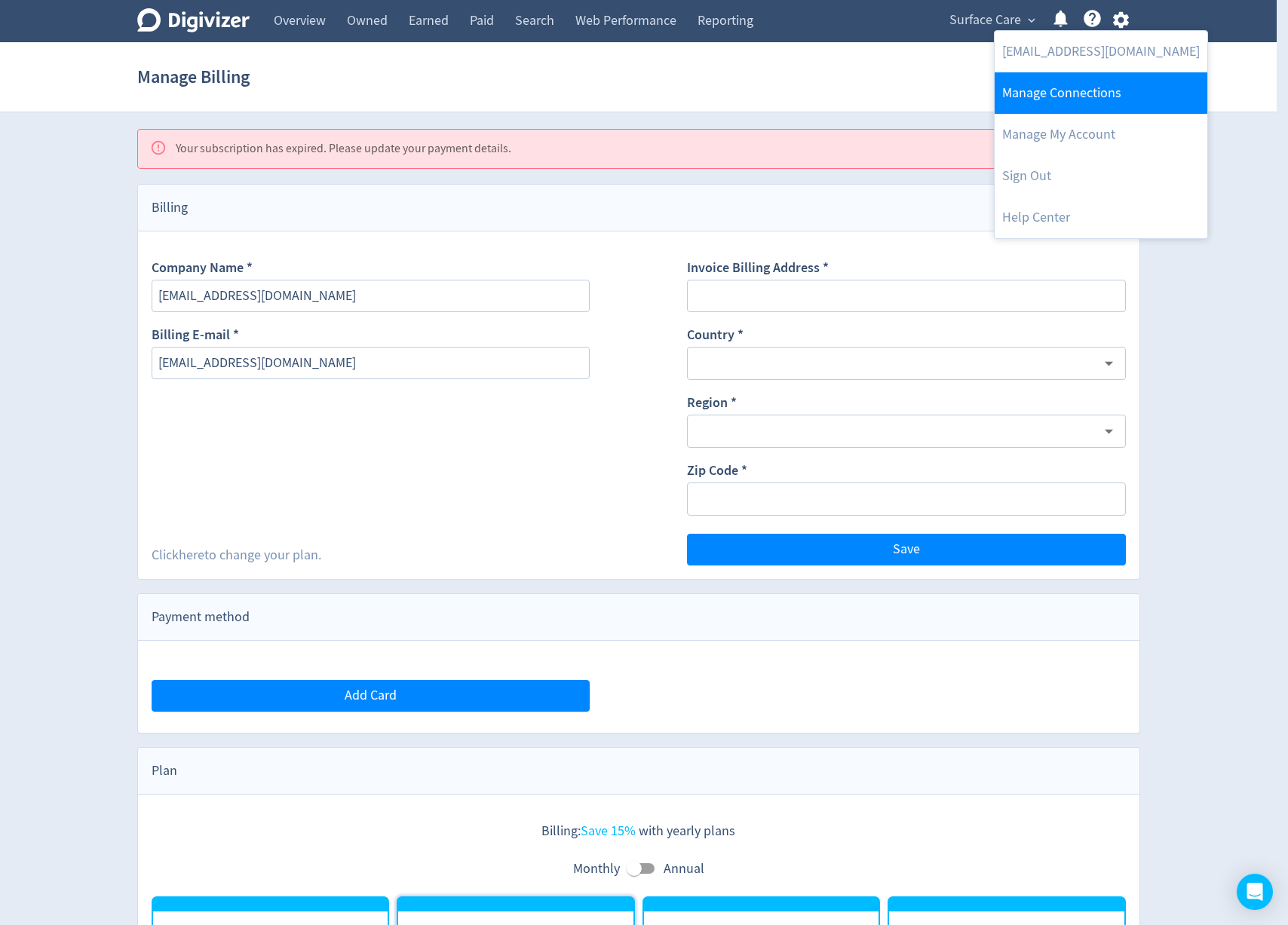 click on "Manage Connections" at bounding box center (1101, 93) 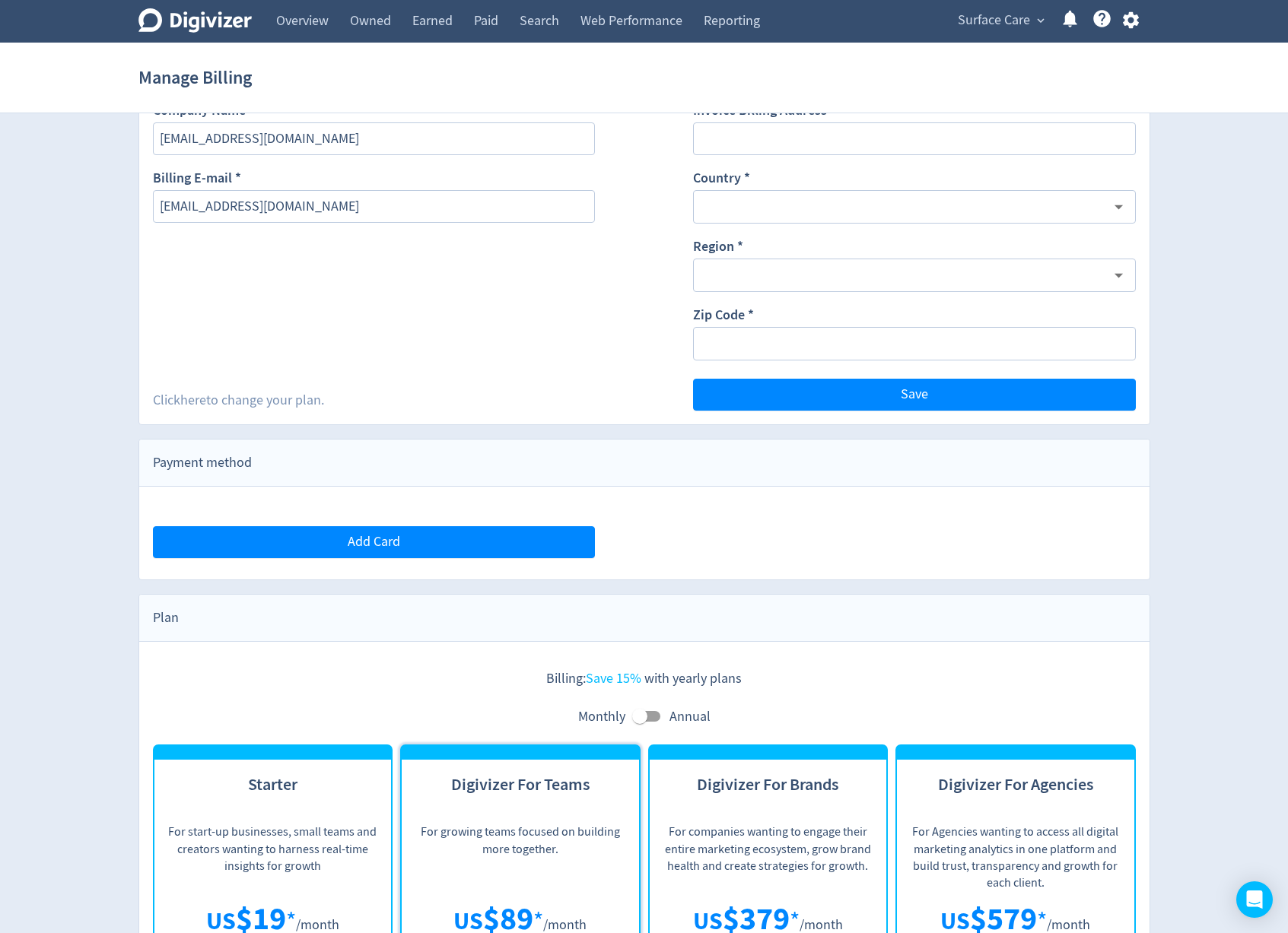 scroll, scrollTop: 0, scrollLeft: 0, axis: both 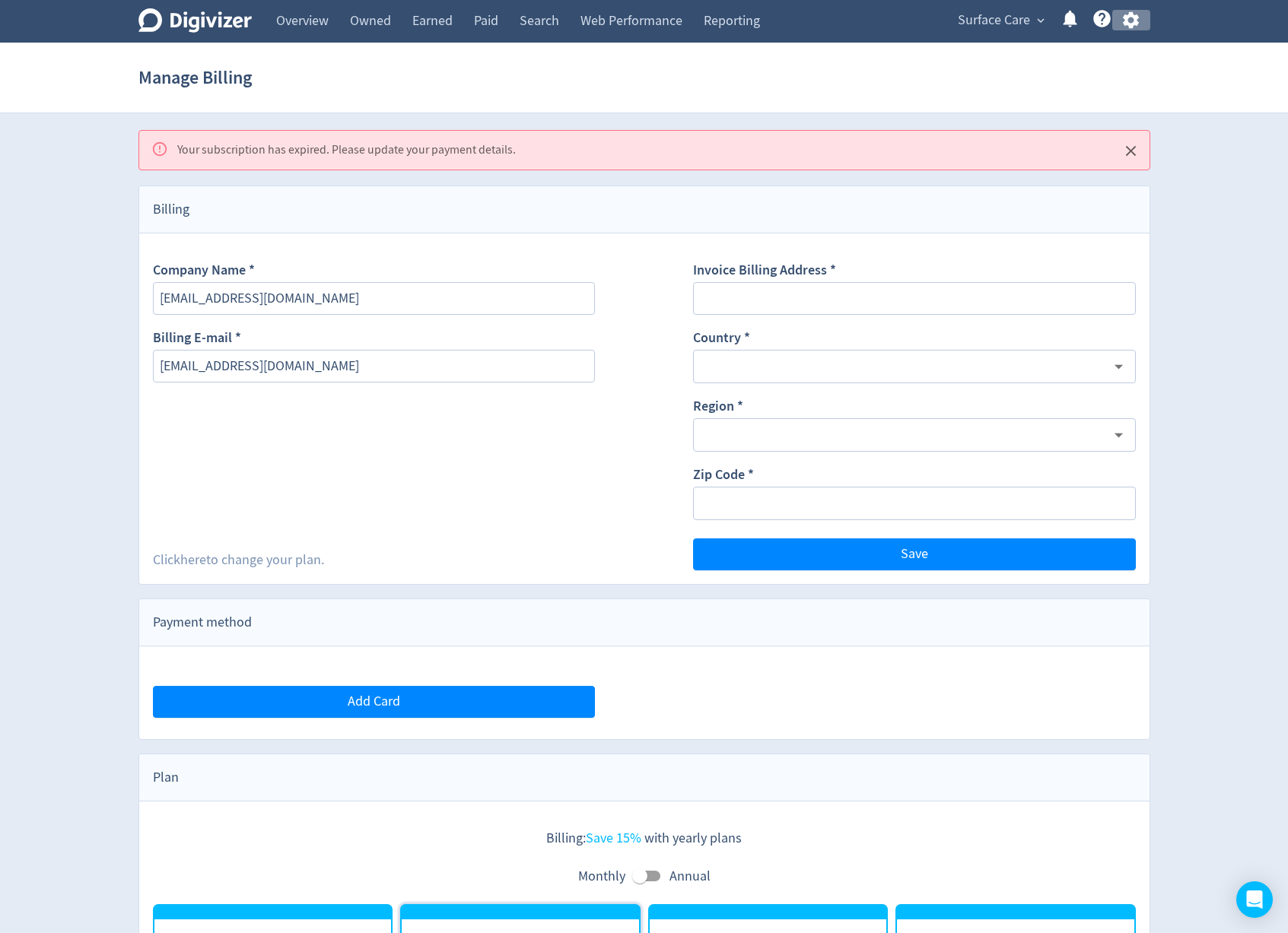 click 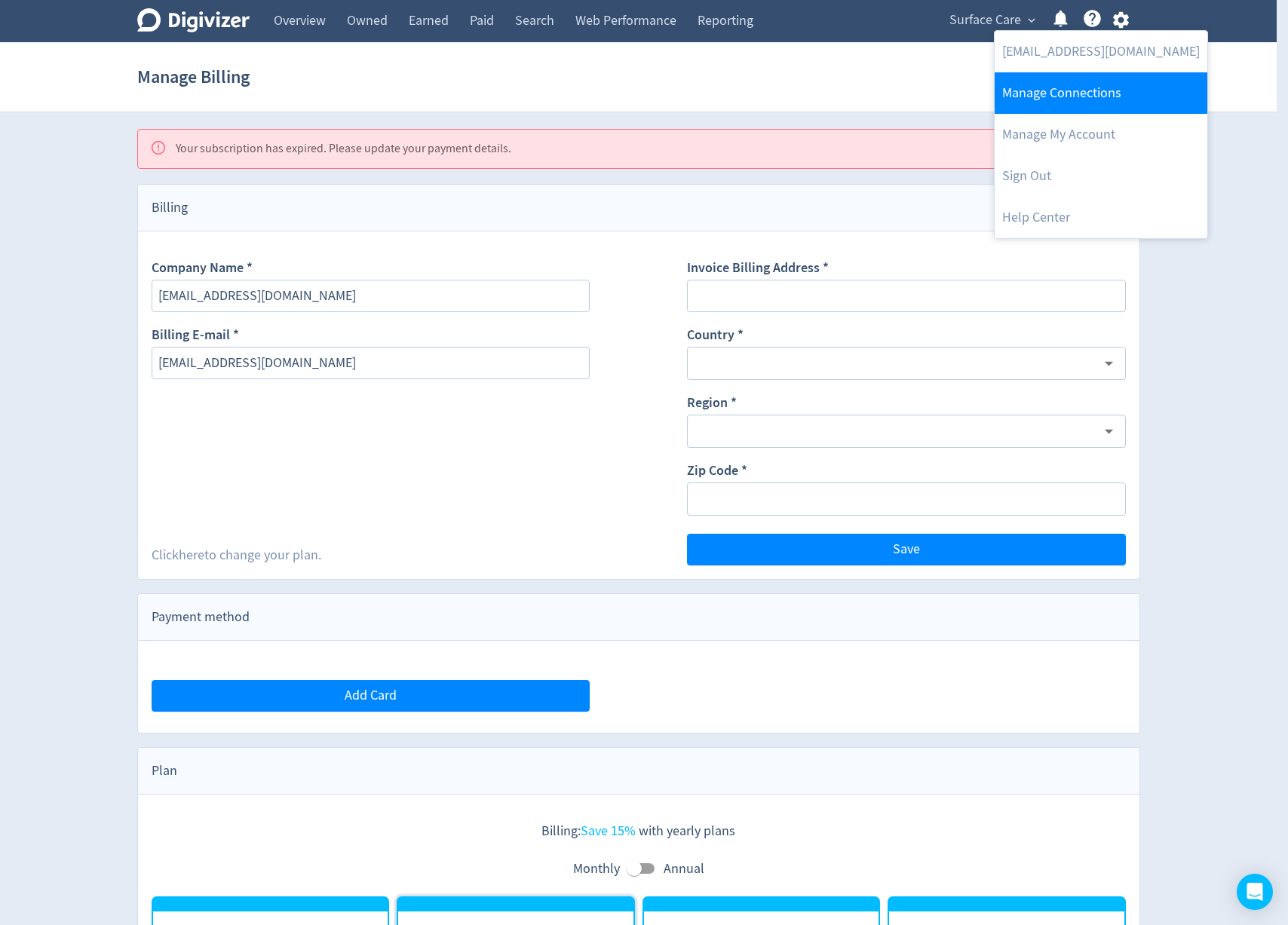 click on "Manage Connections" at bounding box center (1101, 93) 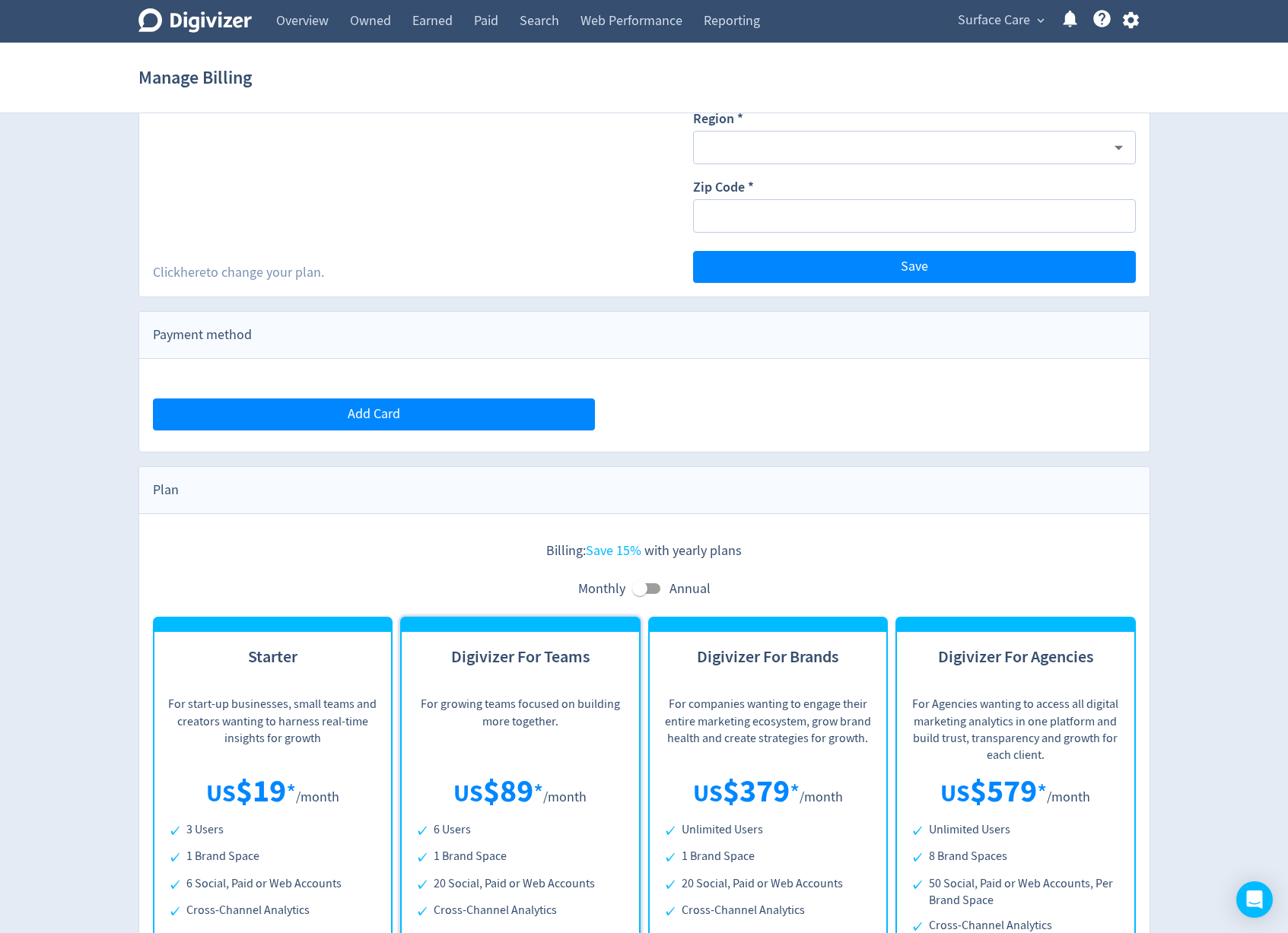 scroll, scrollTop: 746, scrollLeft: 0, axis: vertical 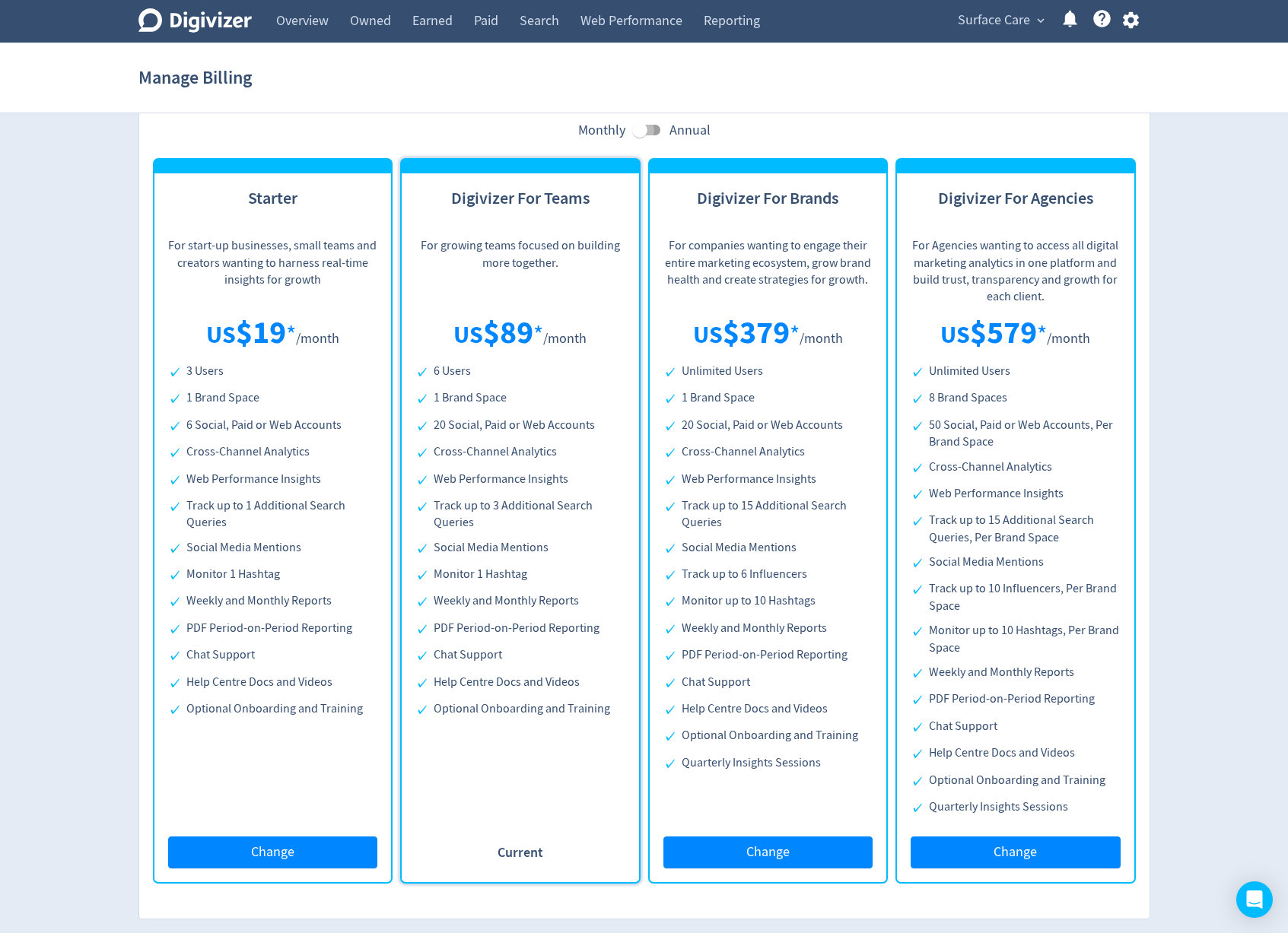 click at bounding box center (640, 130) 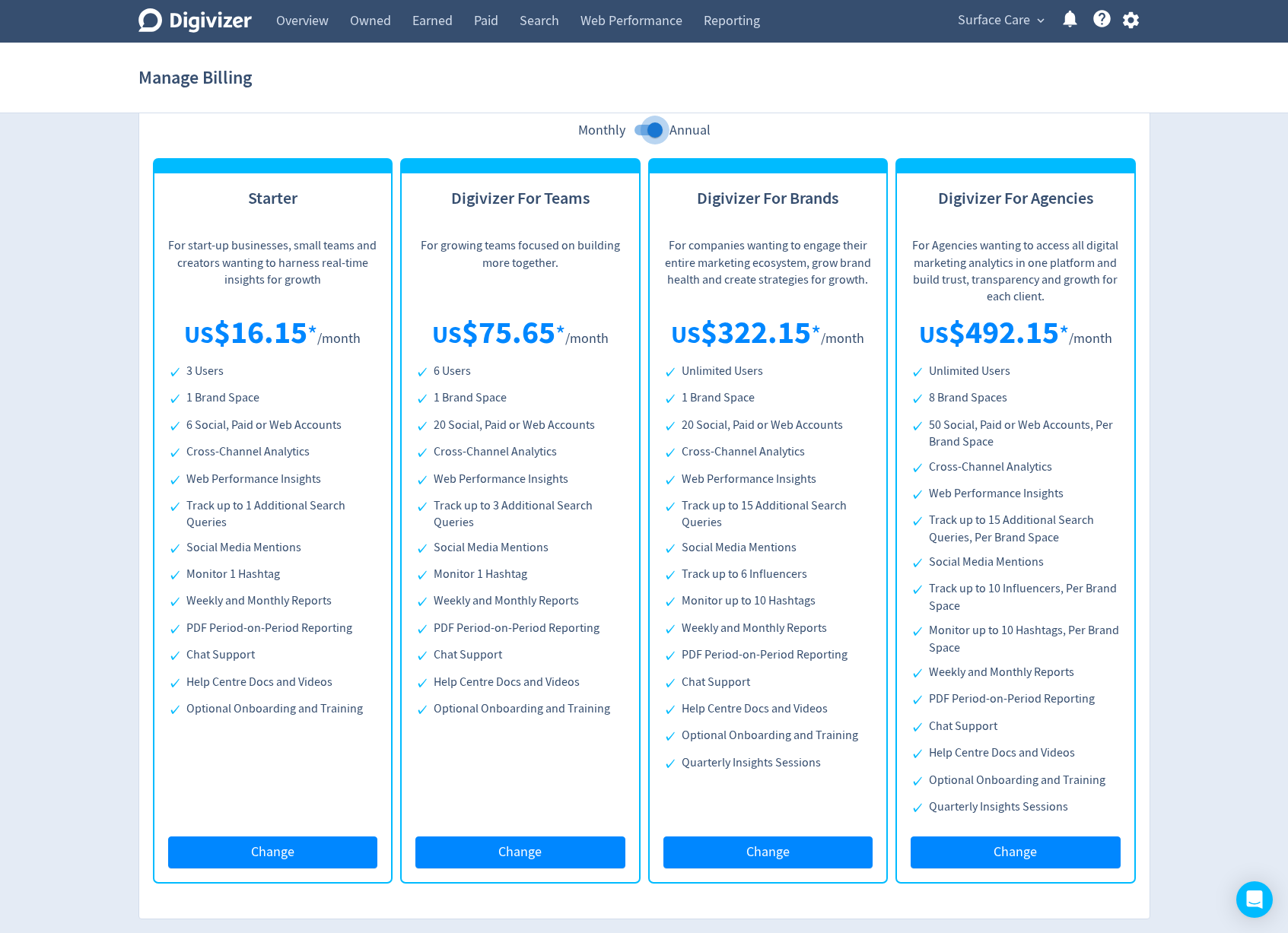 click at bounding box center (655, 130) 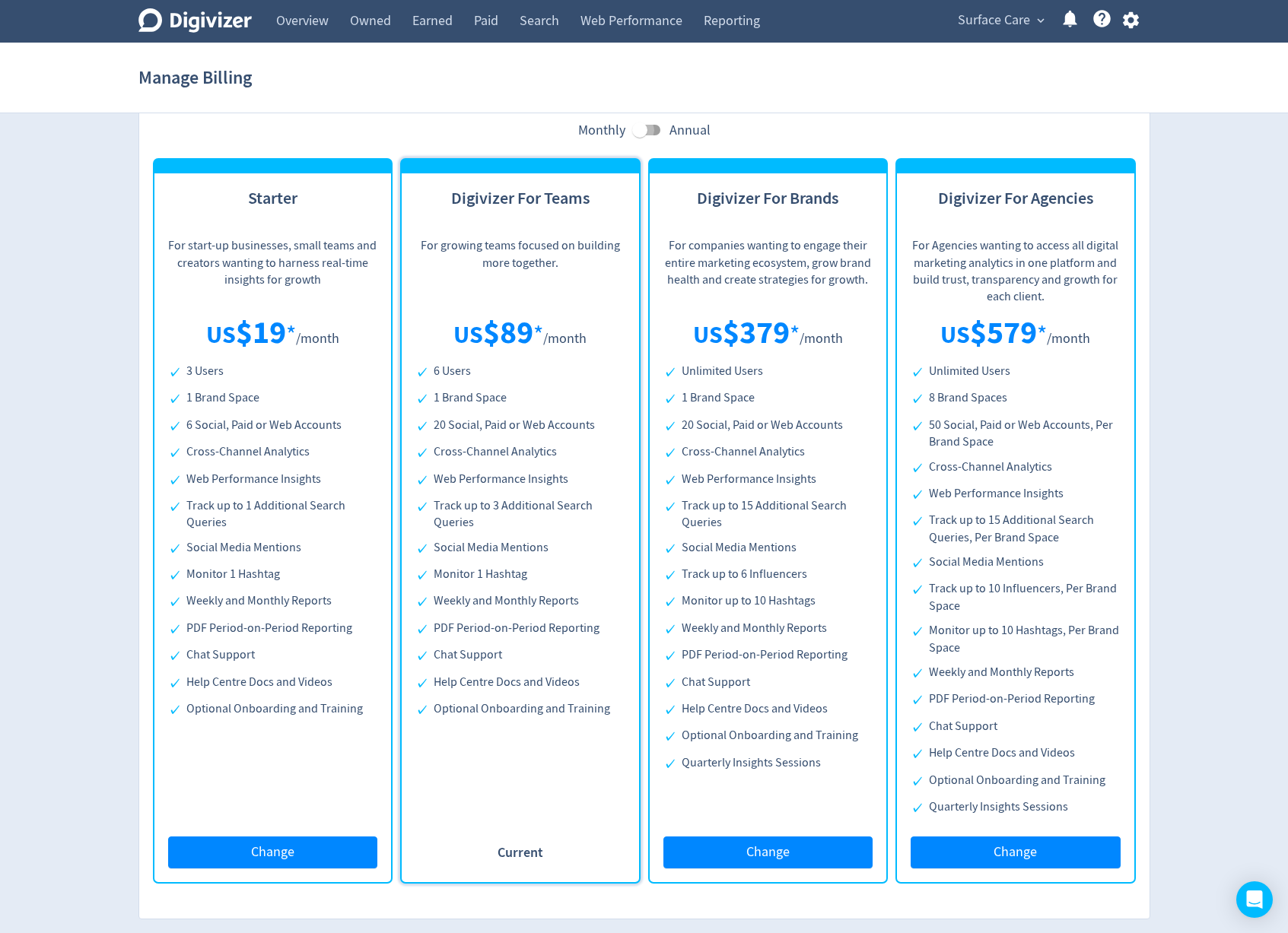 click at bounding box center (640, 130) 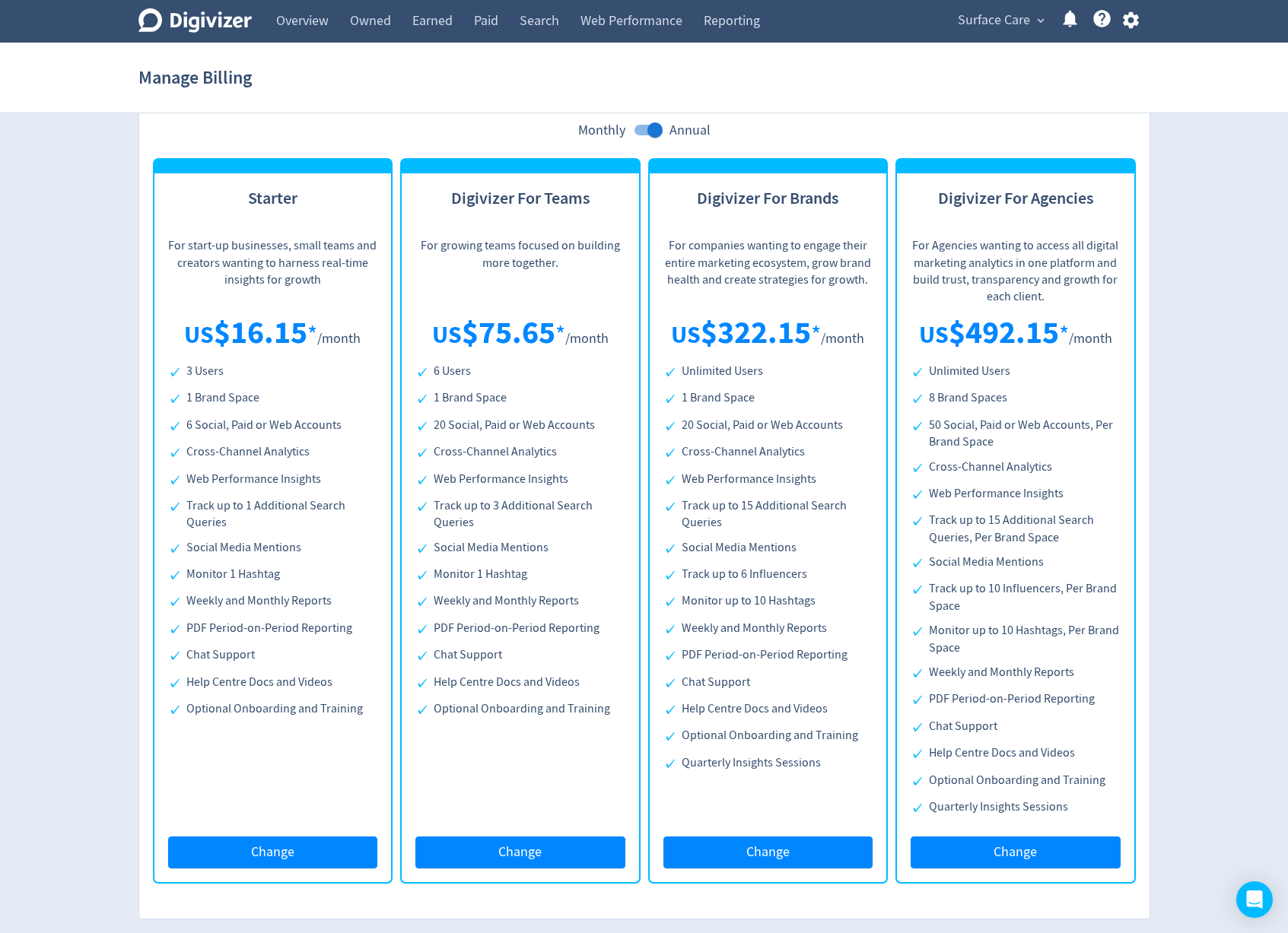 click at bounding box center [655, 130] 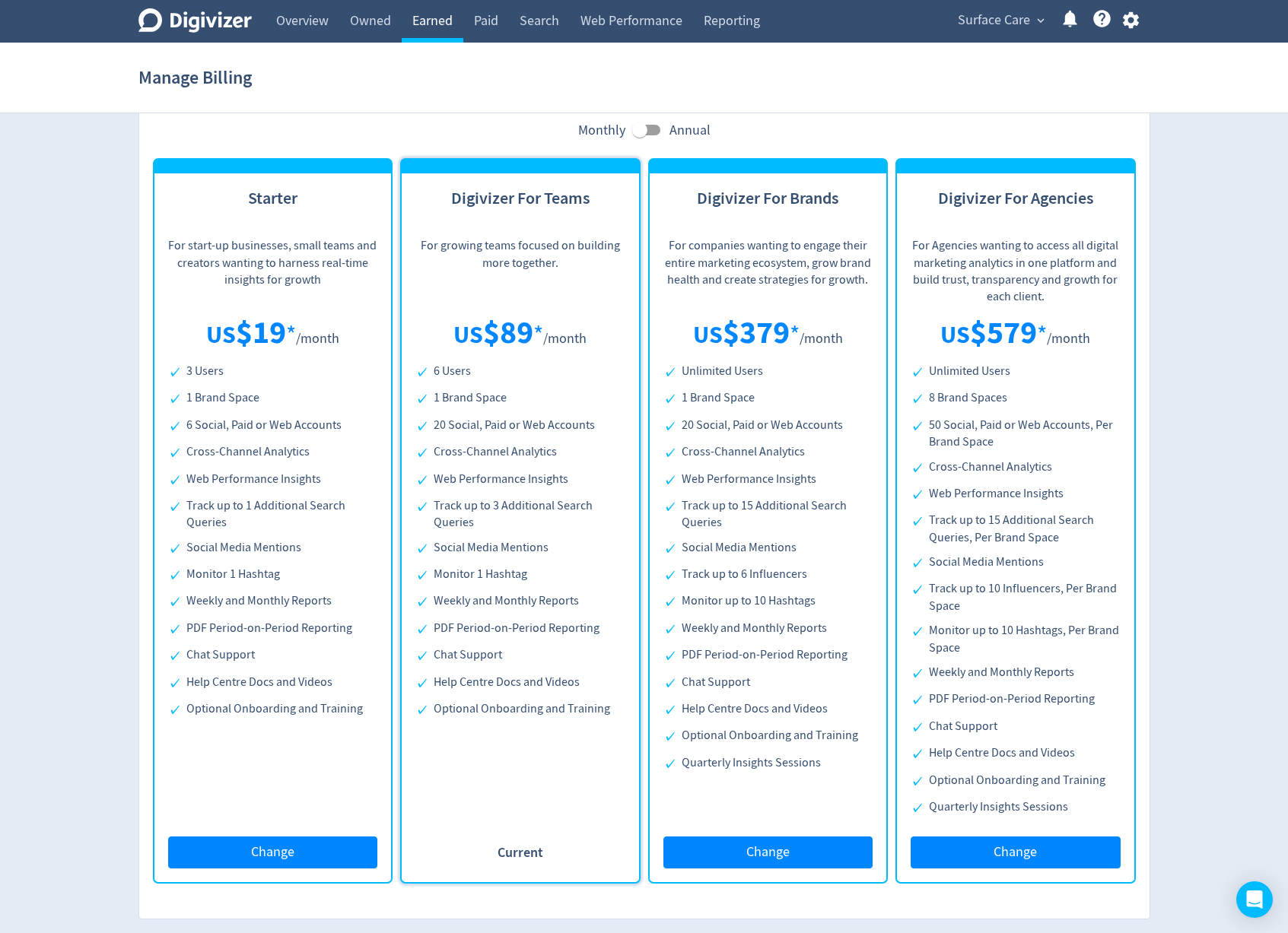 click on "Earned" at bounding box center [432, 21] 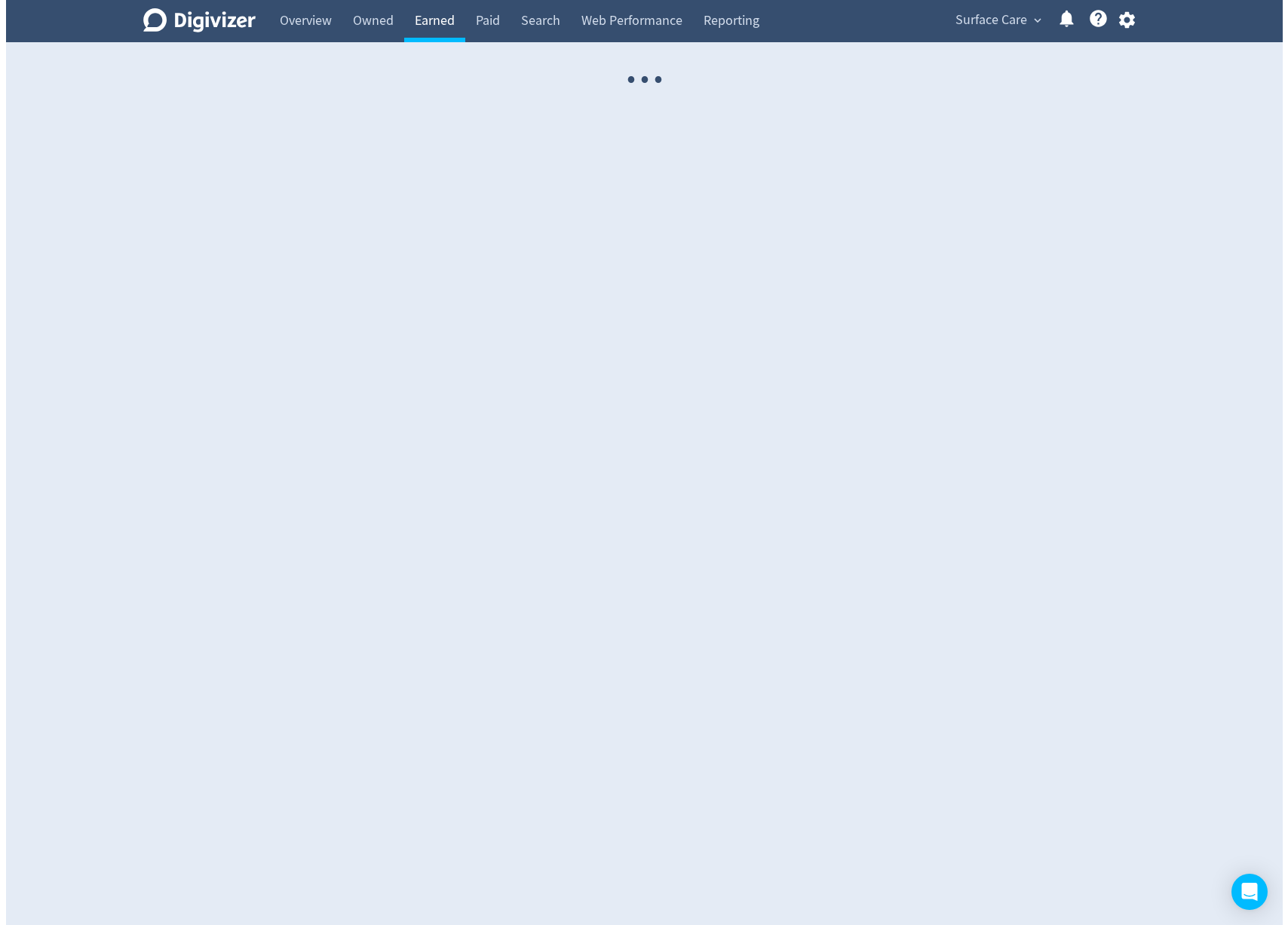 scroll, scrollTop: 0, scrollLeft: 0, axis: both 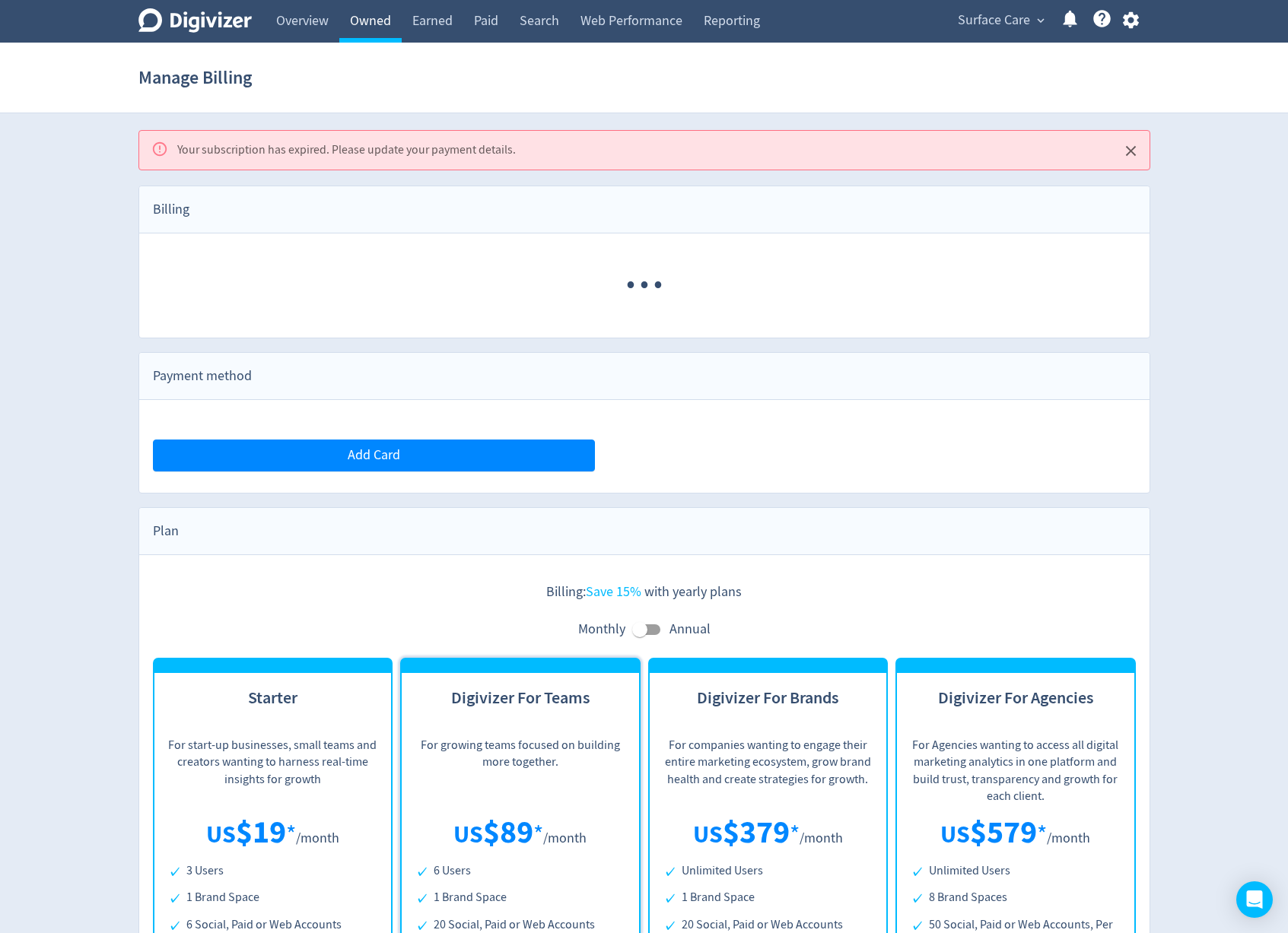 click on "Owned" at bounding box center (370, 21) 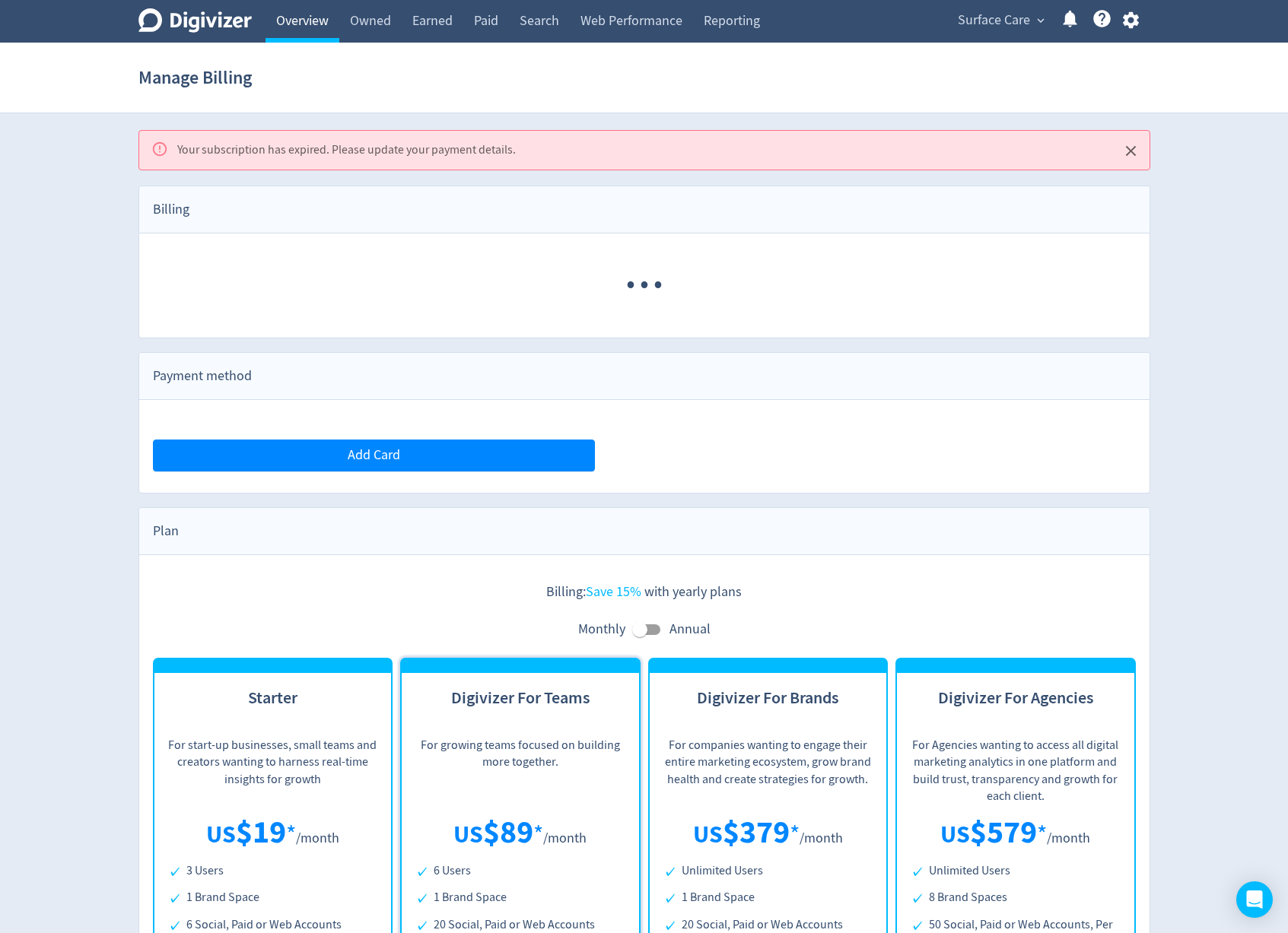 click on "Overview" at bounding box center (302, 21) 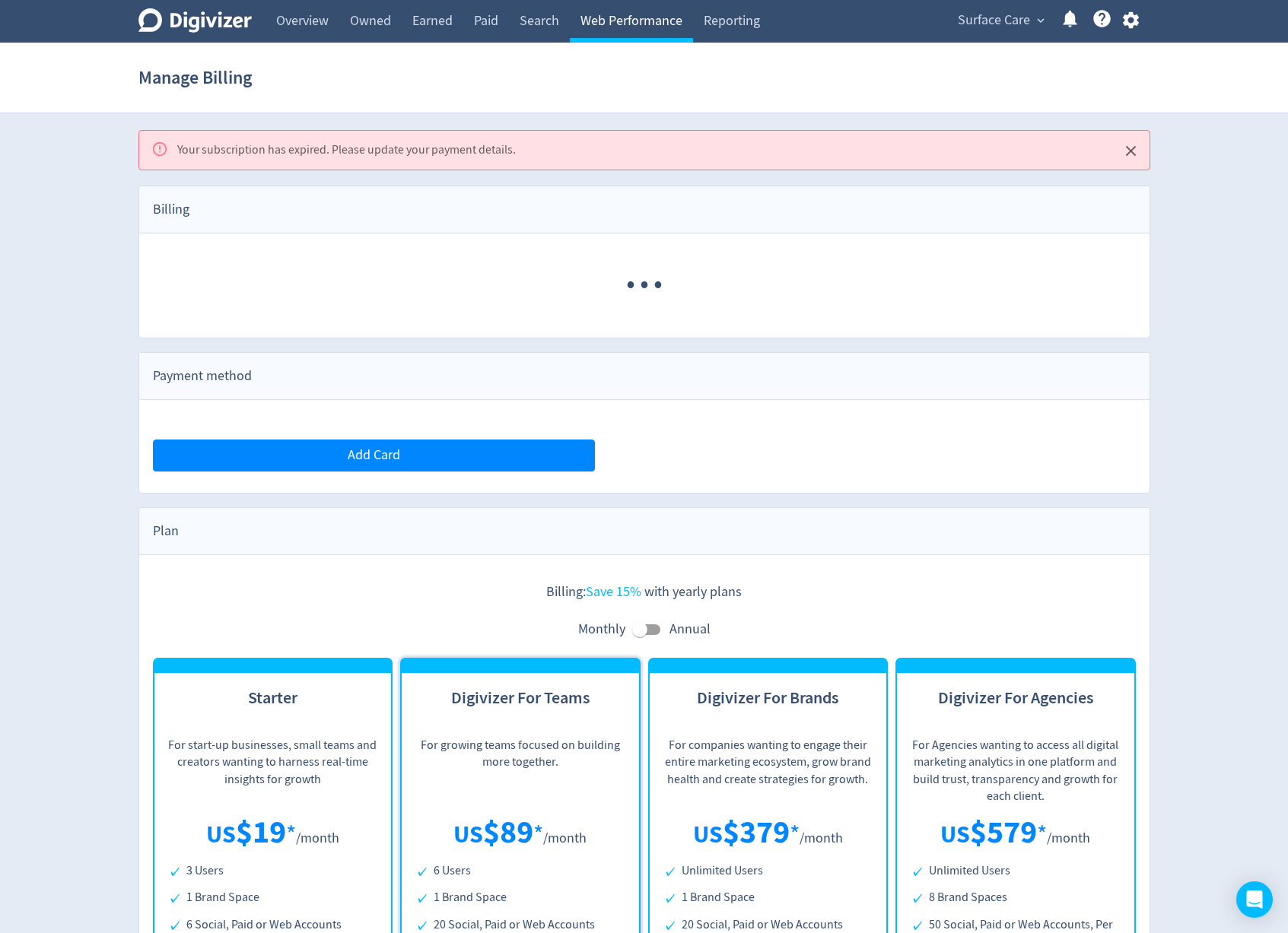 click on "Web Performance" at bounding box center [631, 21] 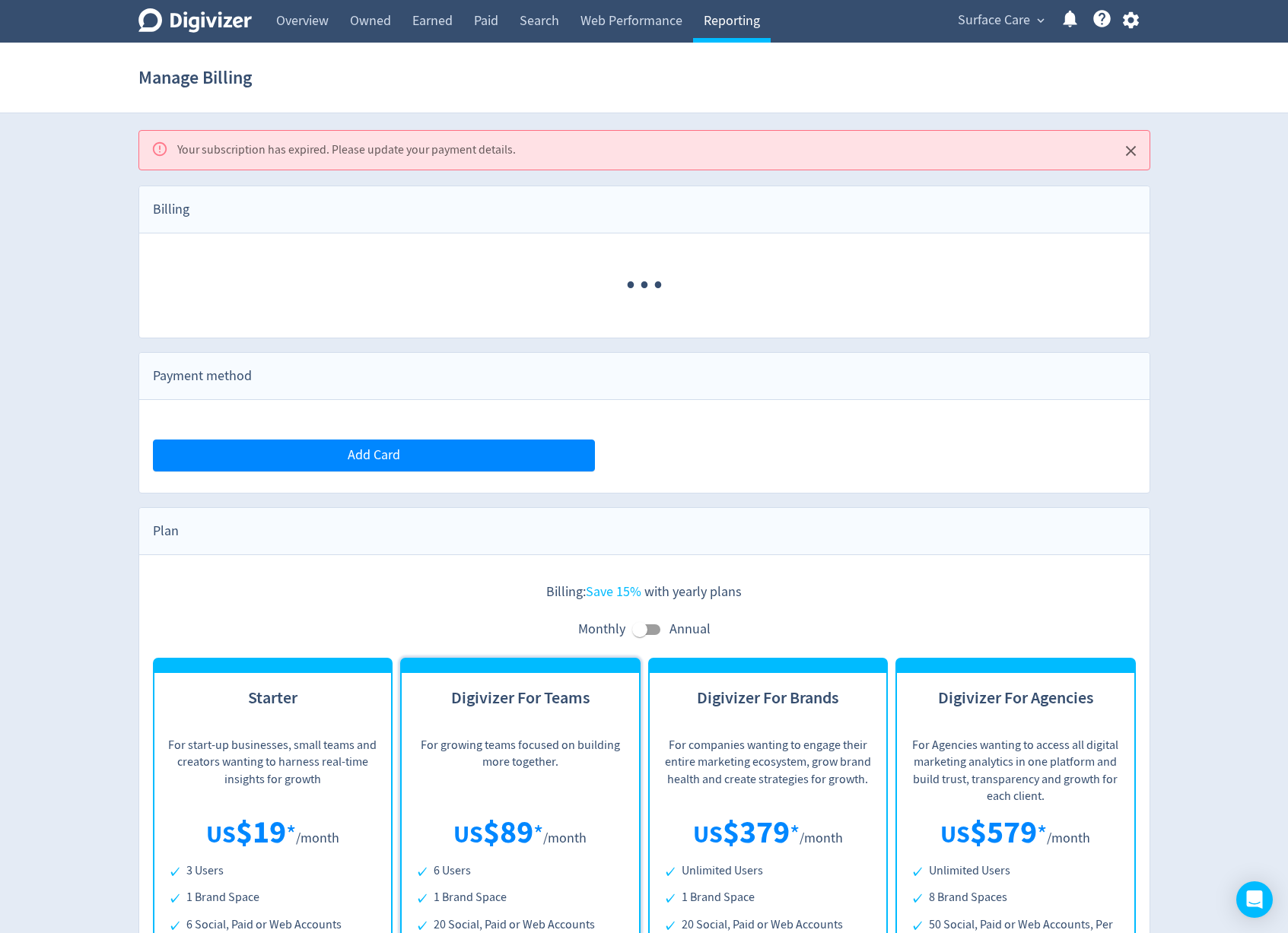 click on "Reporting" at bounding box center (732, 21) 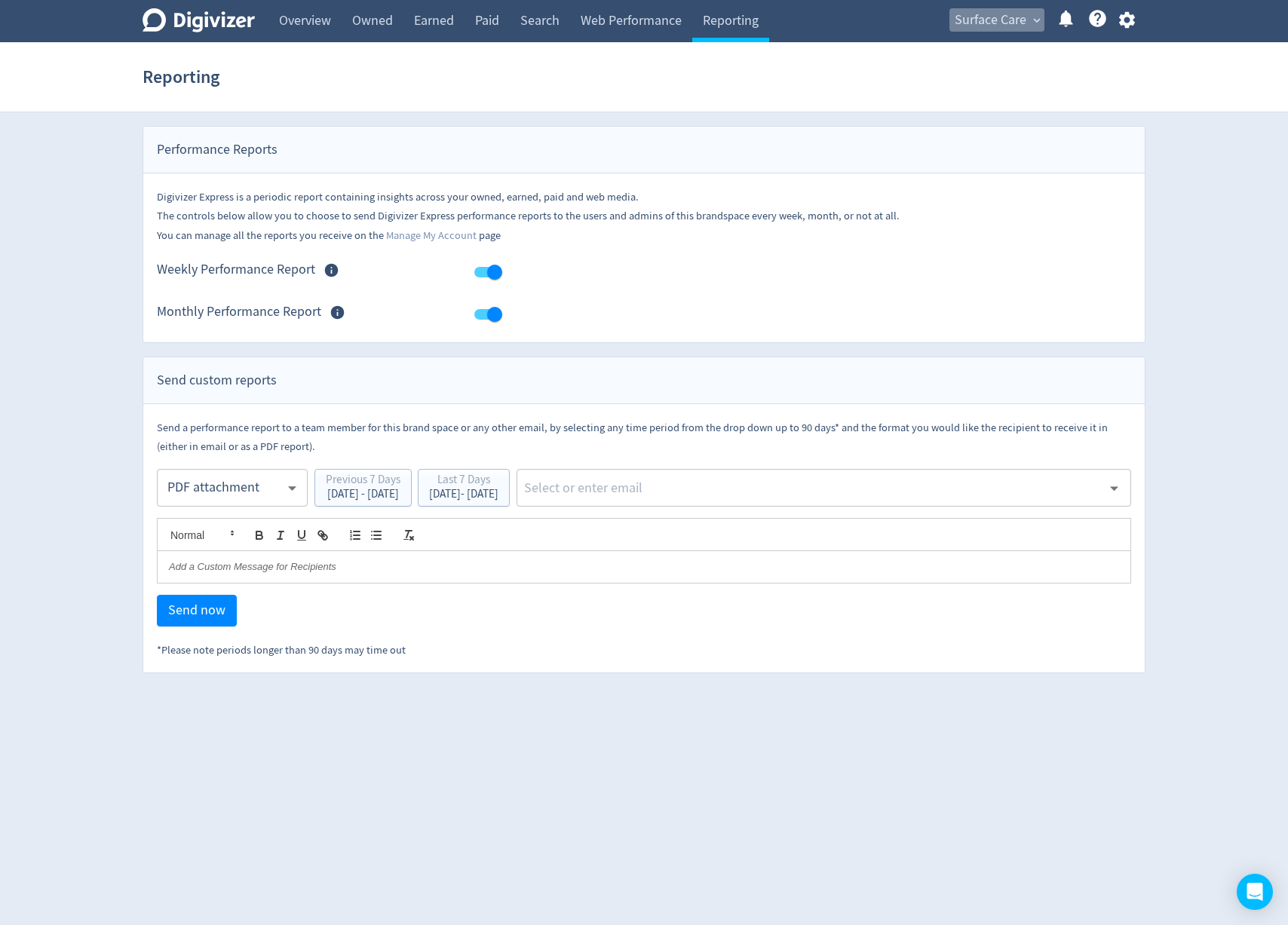 click on "Surface Care" at bounding box center (990, 20) 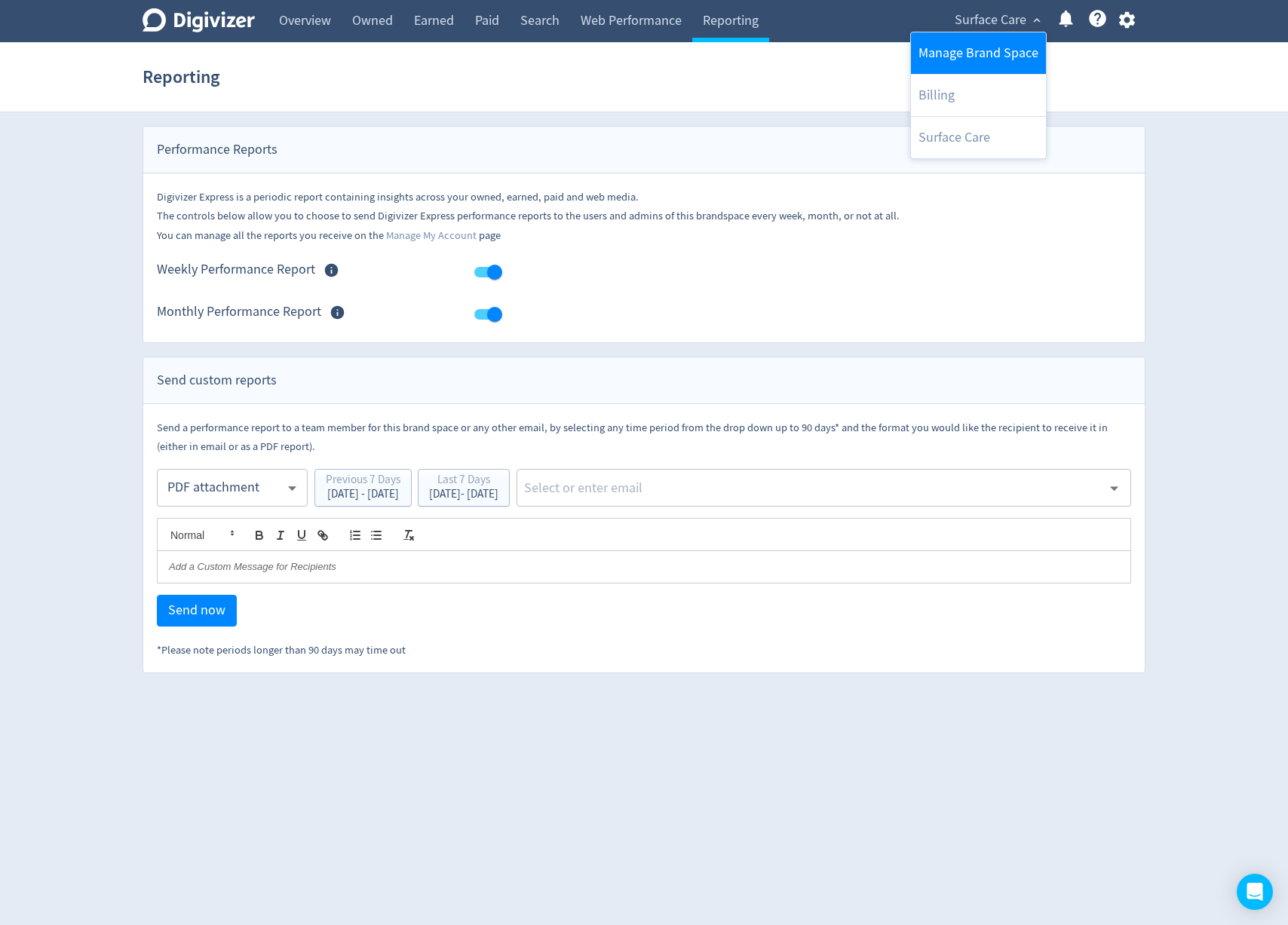 click on "Manage Brand Space" at bounding box center [978, 53] 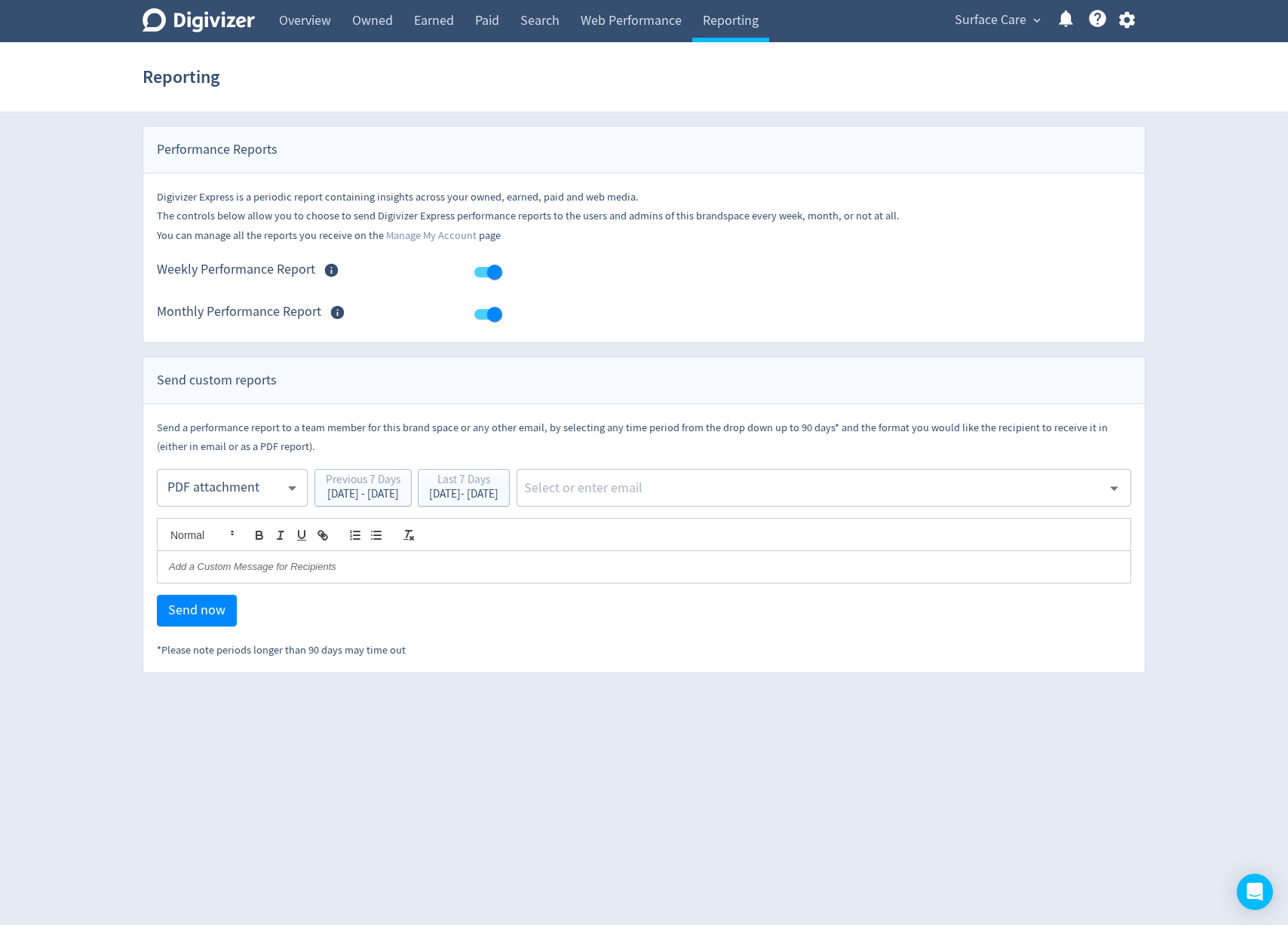select on "USER" 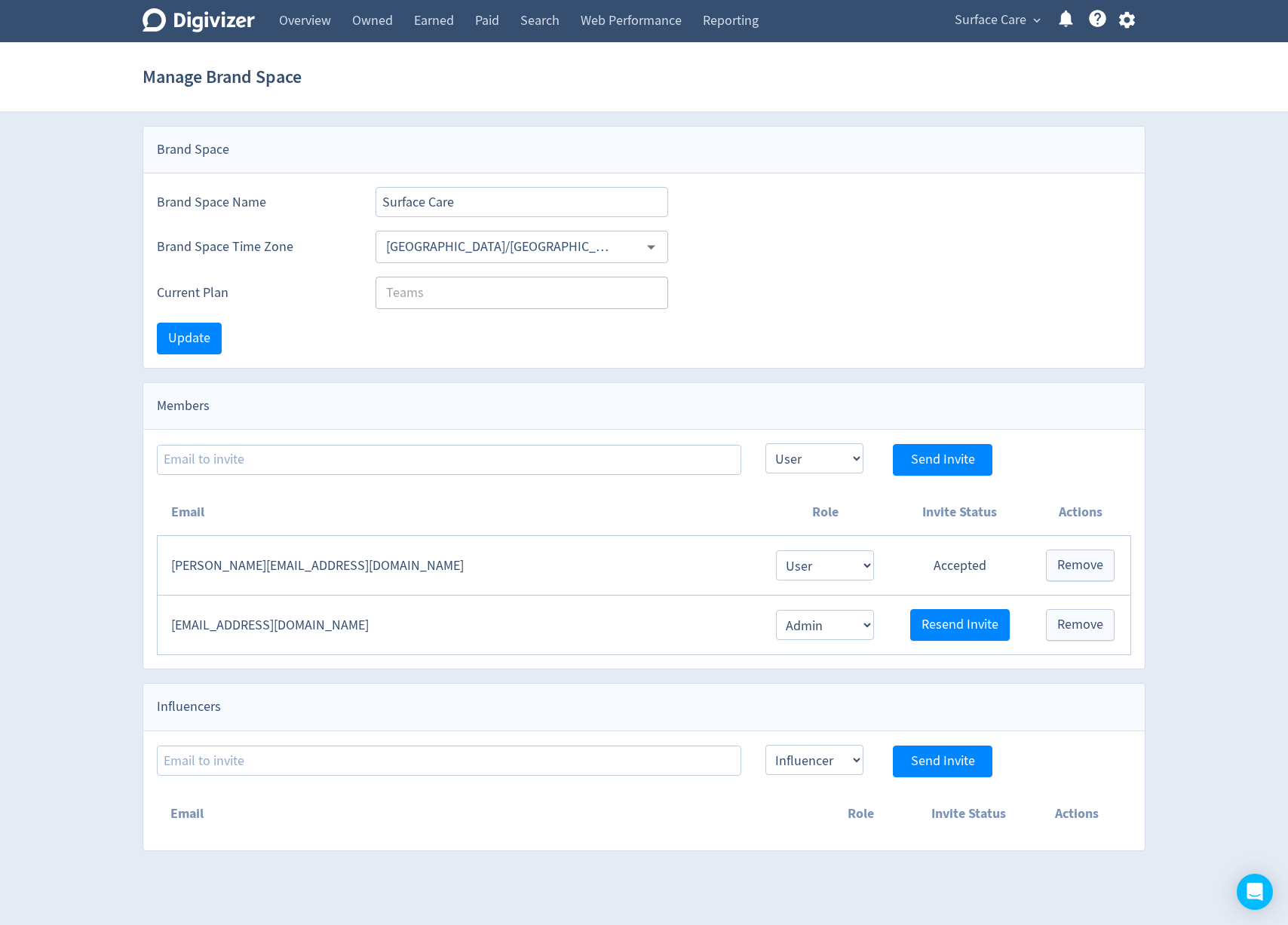 click 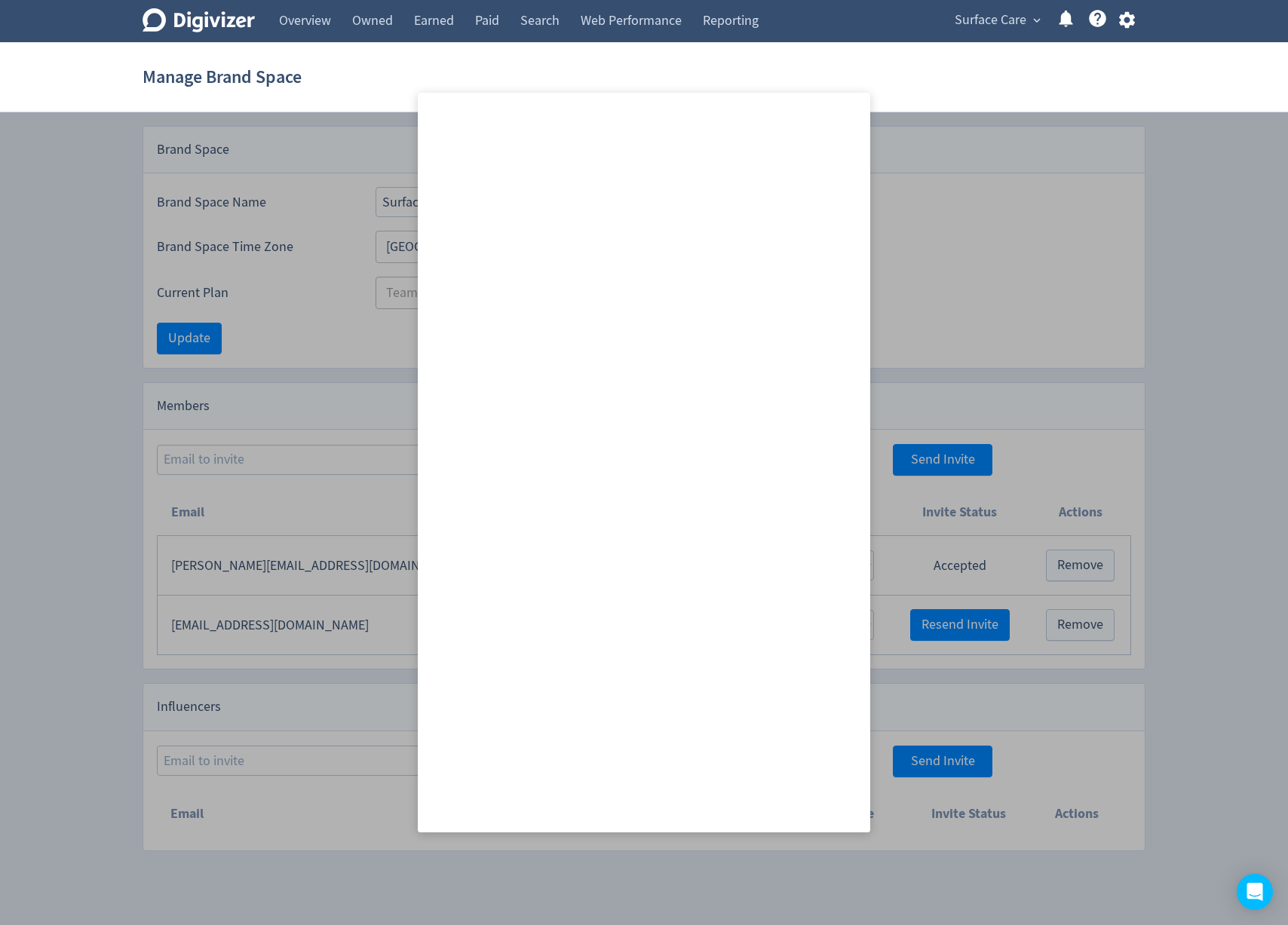 click 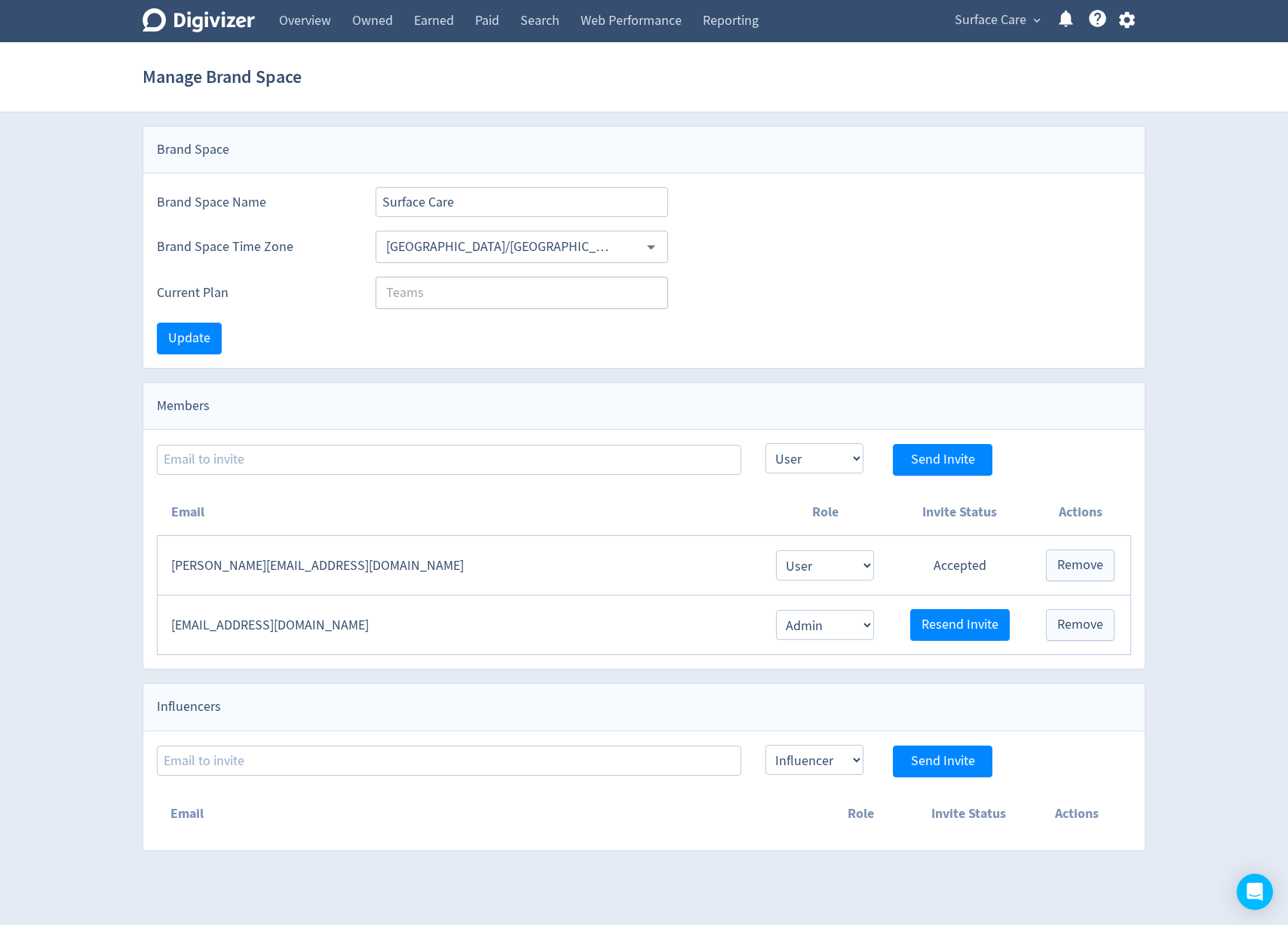click on "Help Center - Searchable support on using Digivizer" 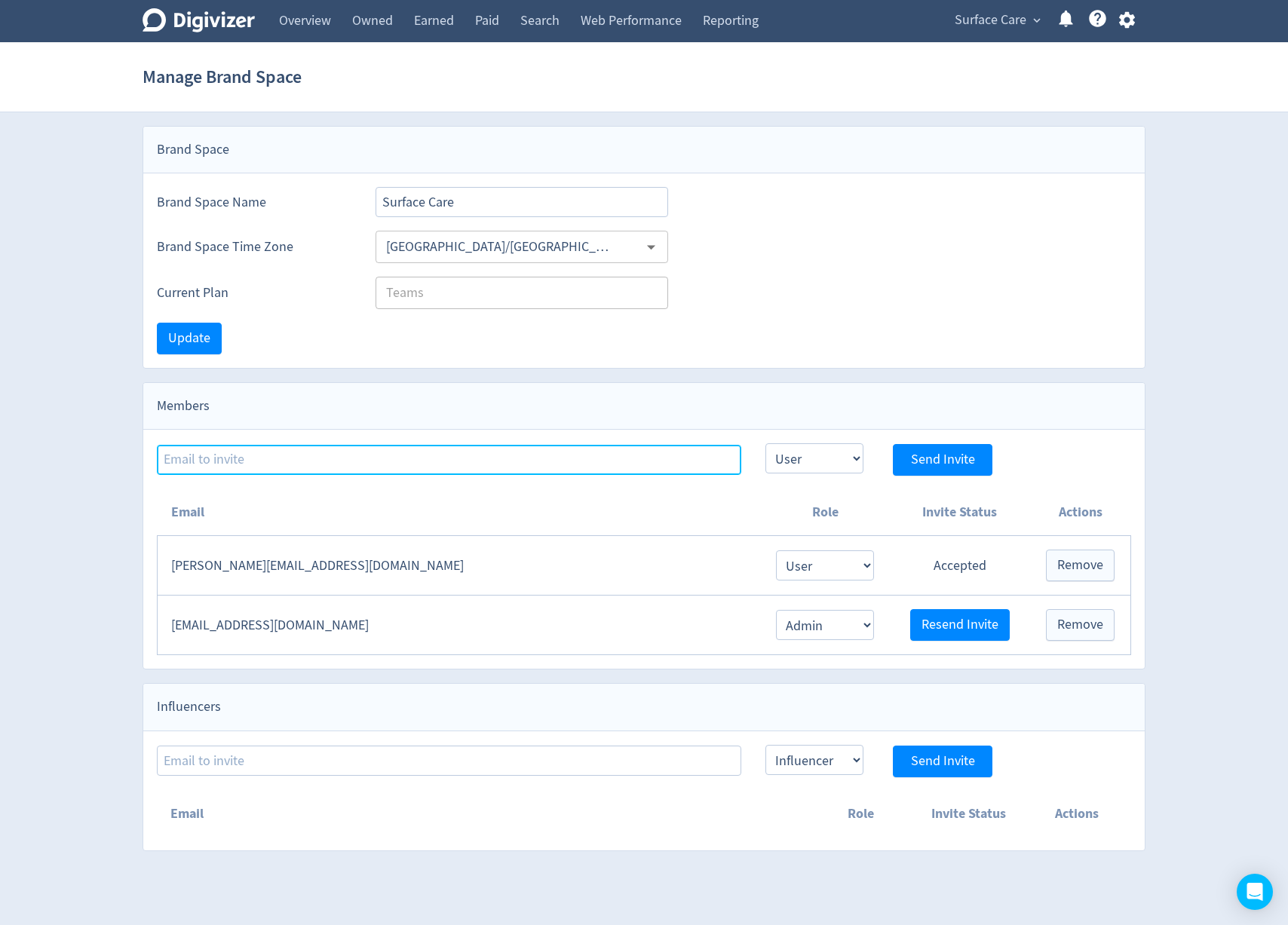 click at bounding box center (449, 460) 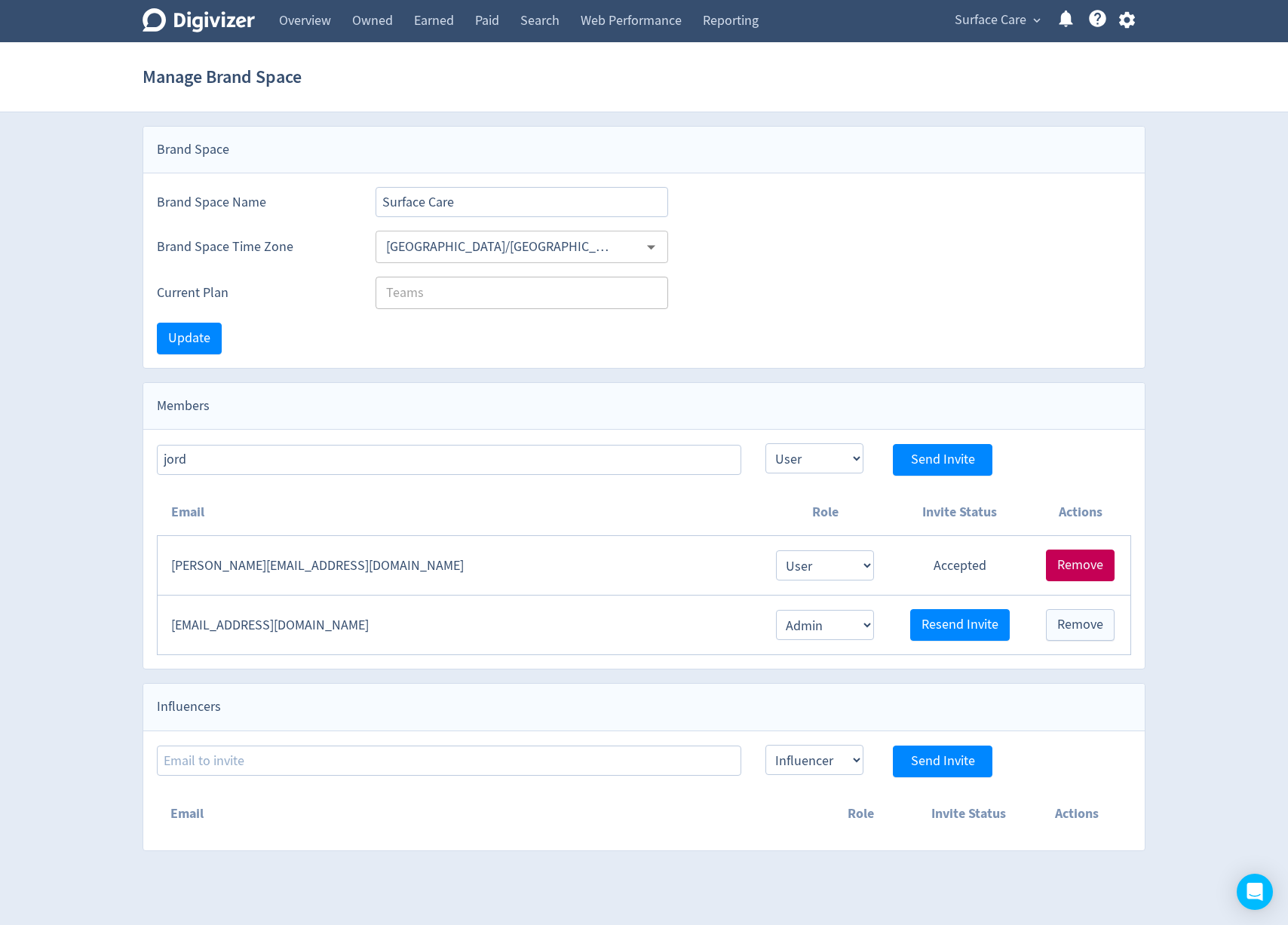 click on "Remove" at bounding box center [1080, 565] 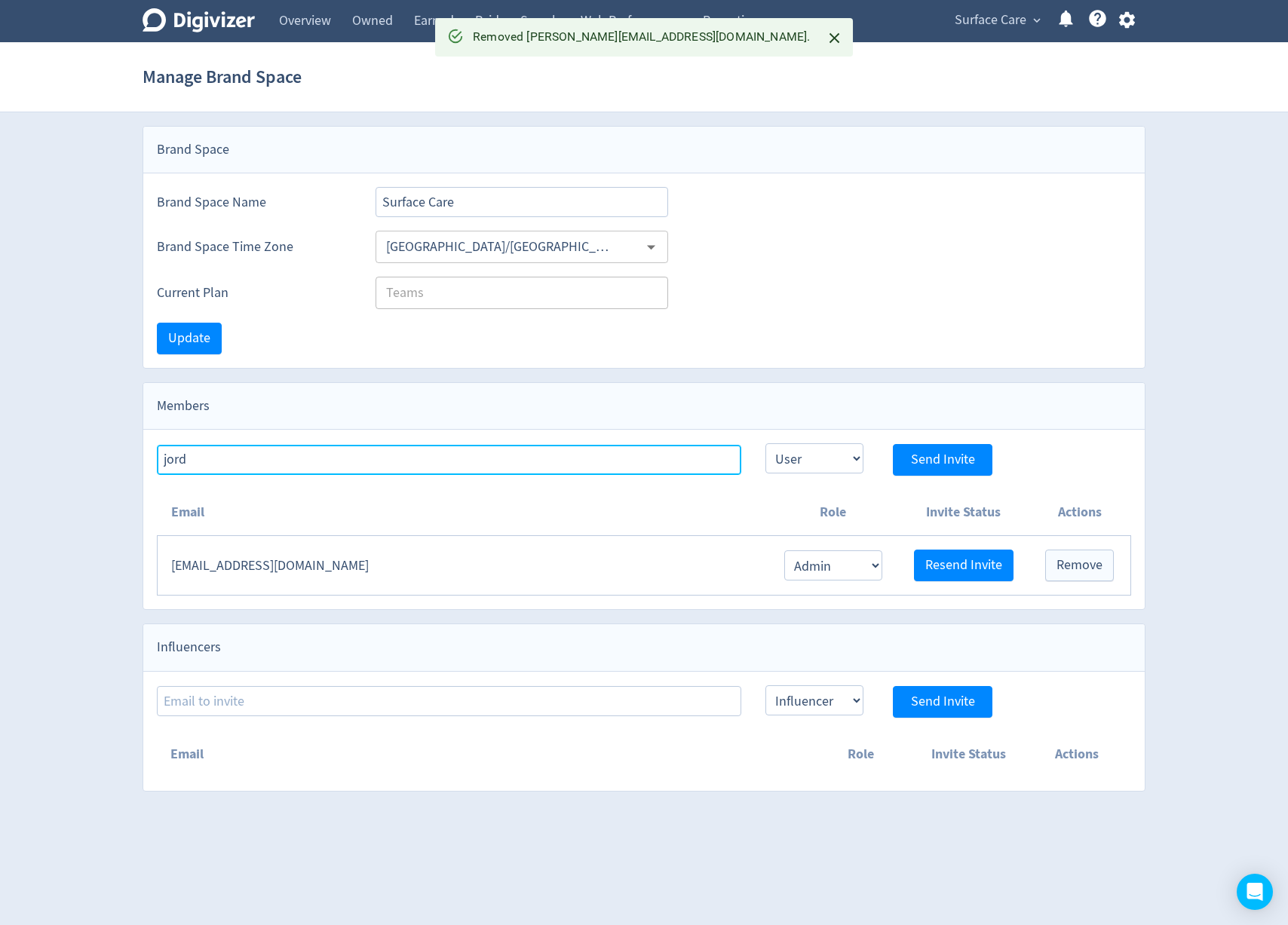 click on "jord" at bounding box center (449, 460) 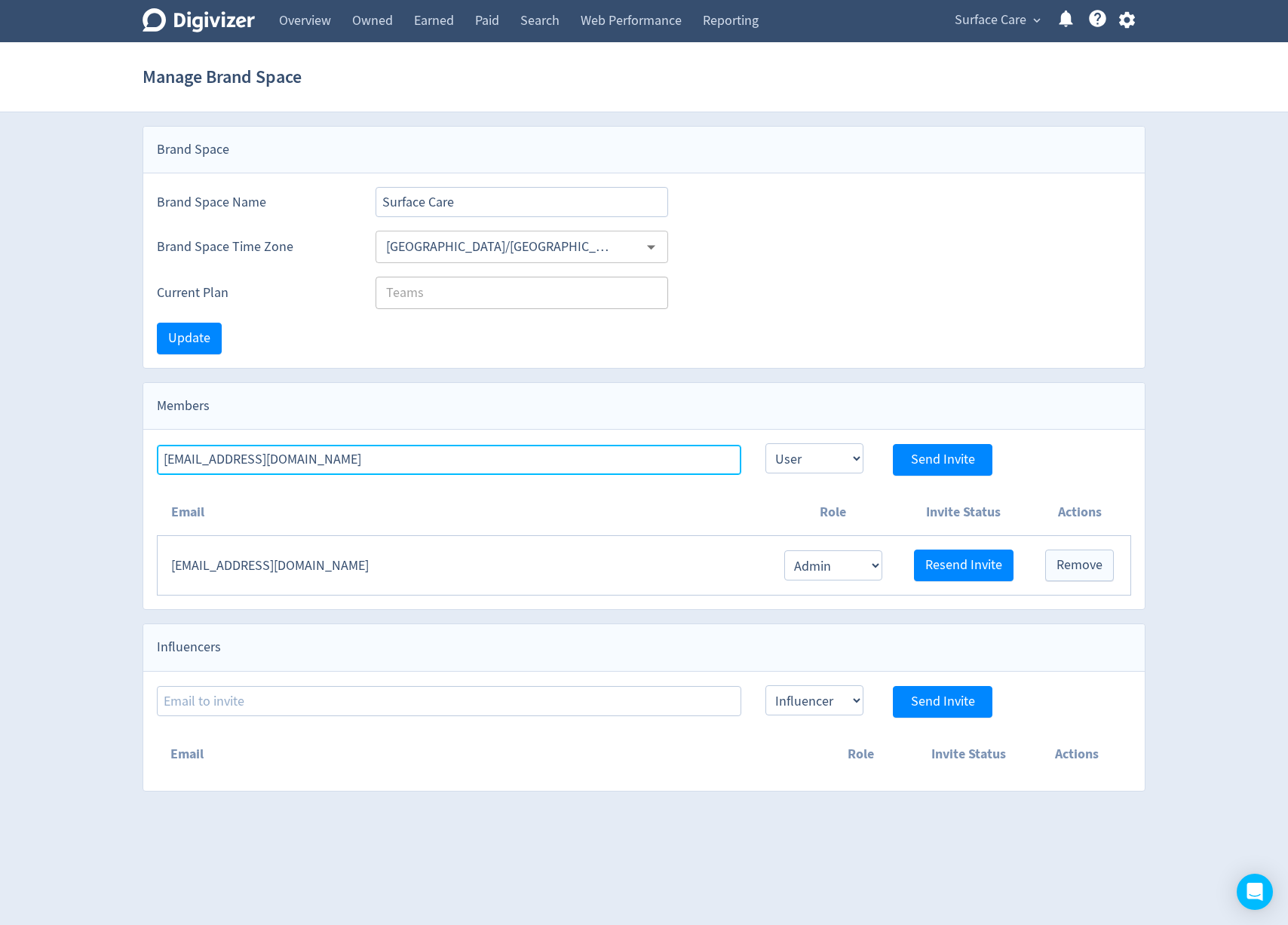type on "[EMAIL_ADDRESS][DOMAIN_NAME]" 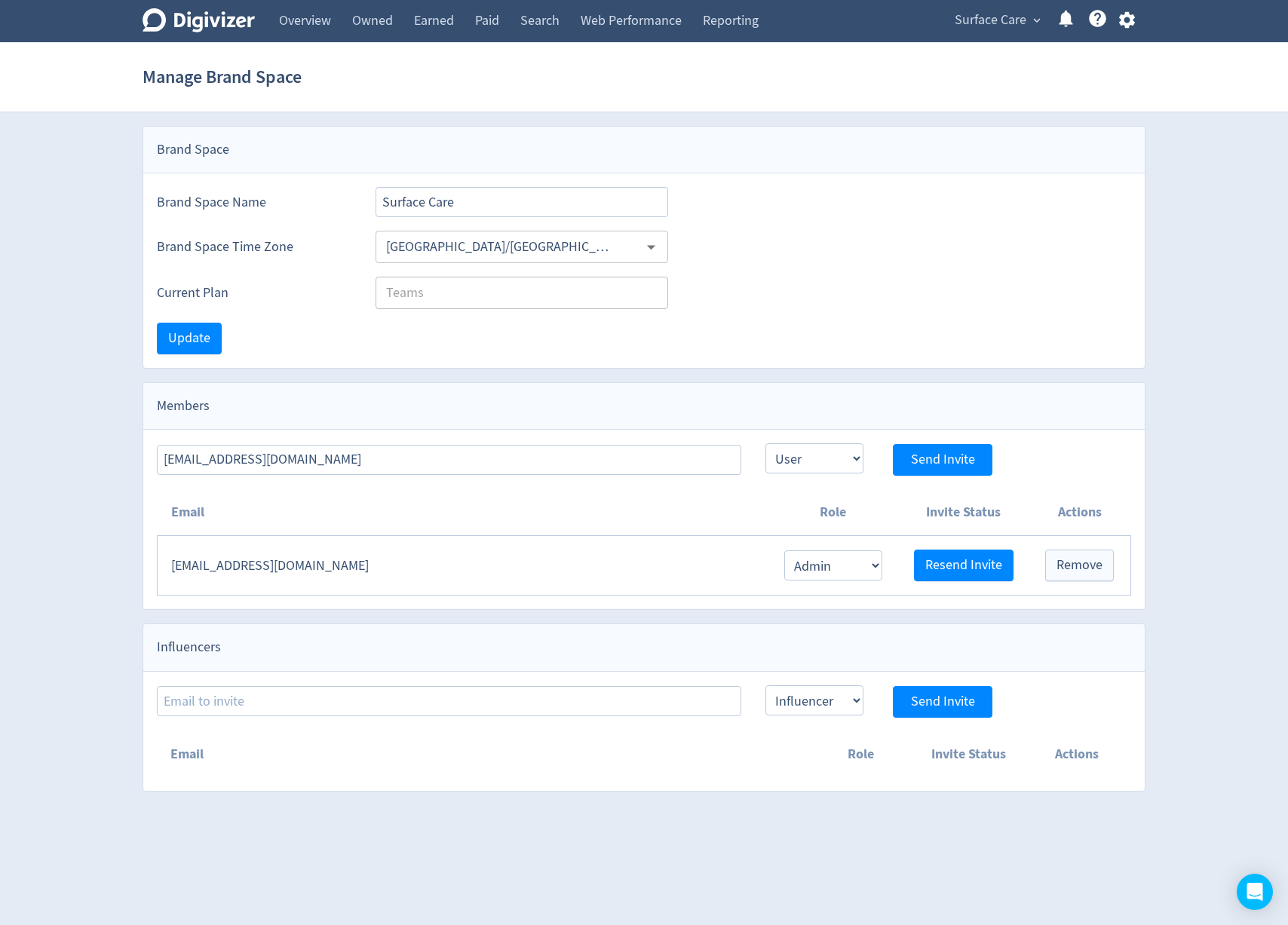 click on "jordan.s@surfacescare.com.au Admin User Send Invite" at bounding box center [644, 452] 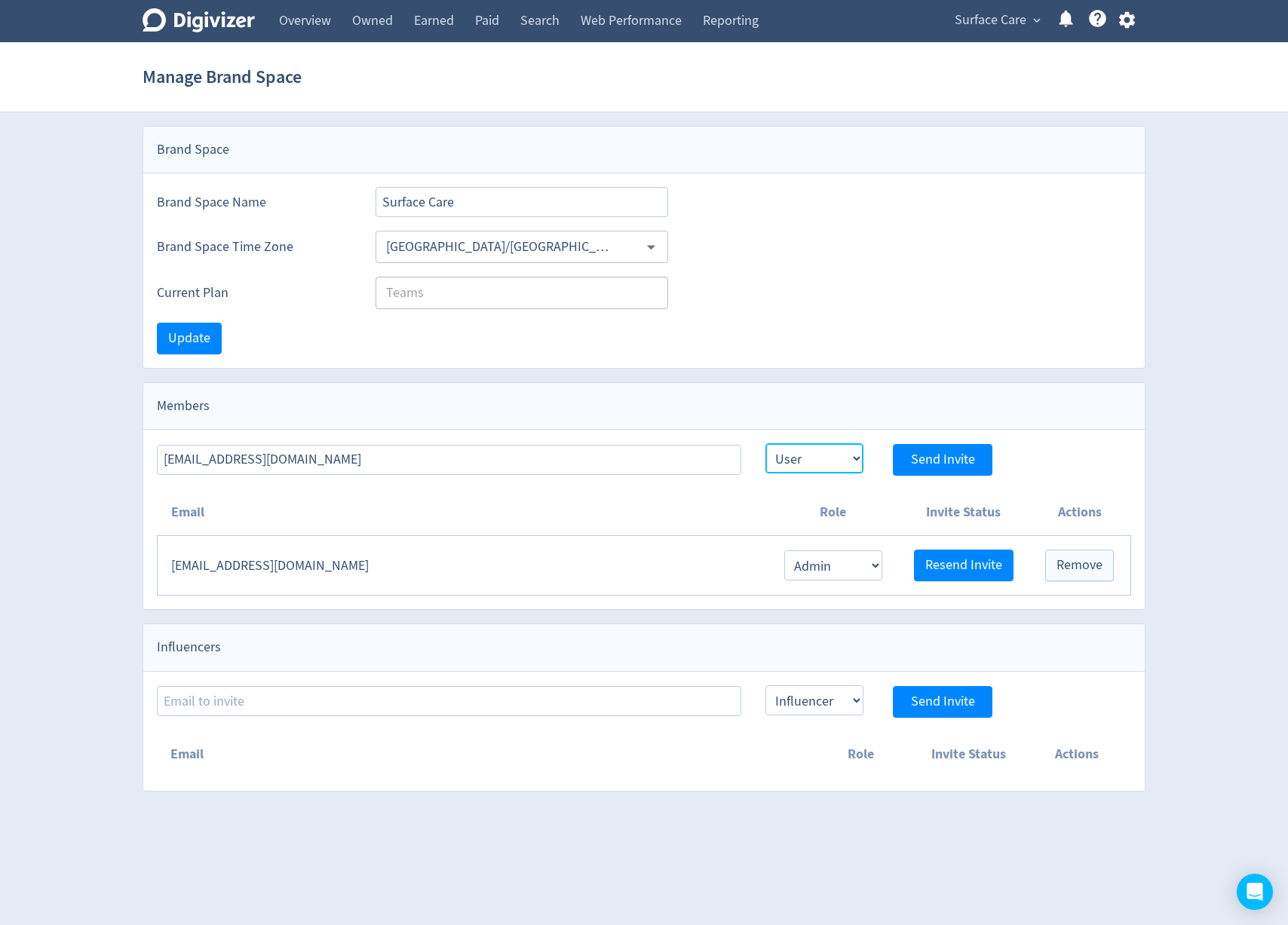 click on "Admin User" at bounding box center (814, 458) 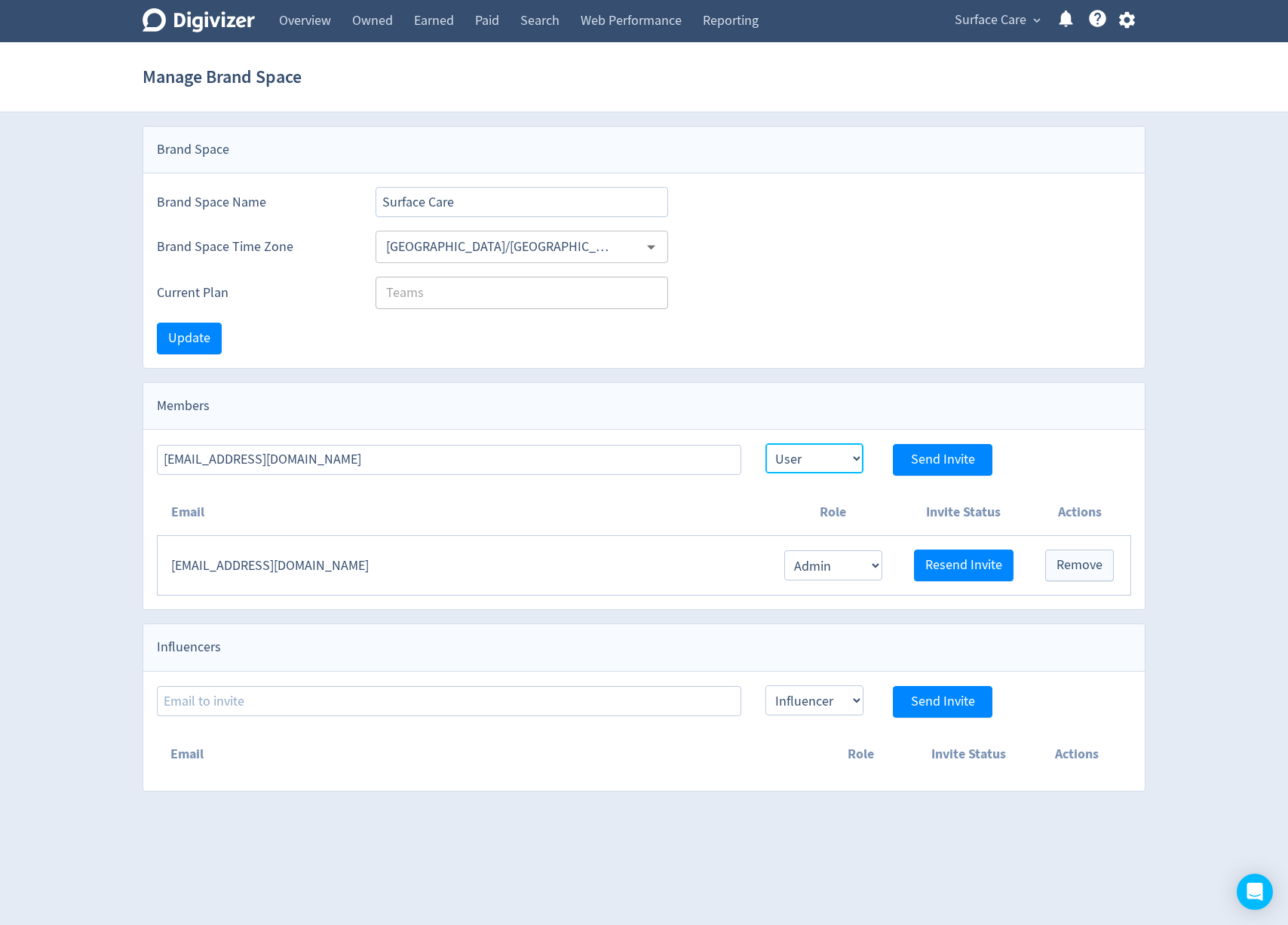 select on "ADMIN" 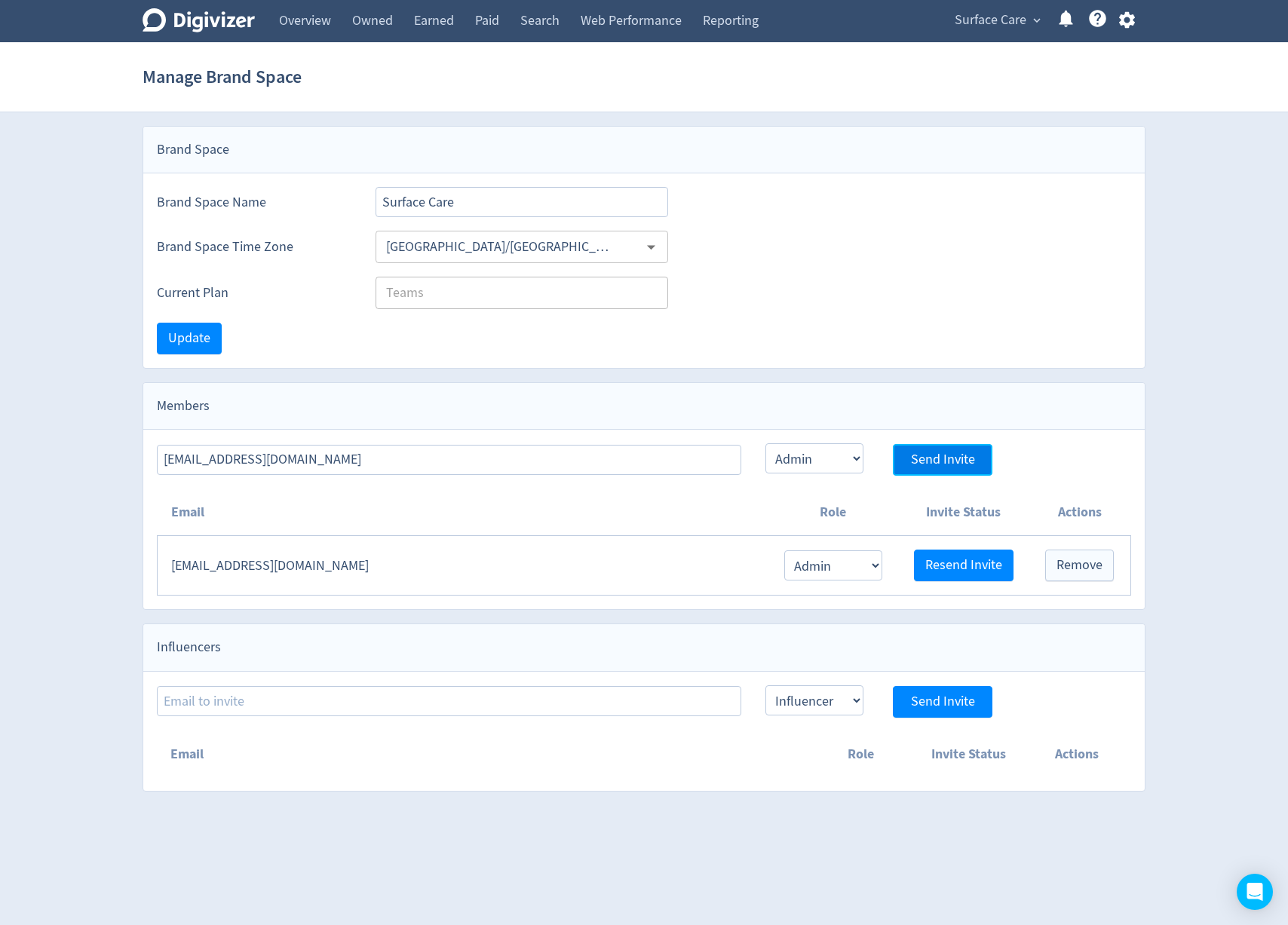 click on "Send Invite" at bounding box center (943, 460) 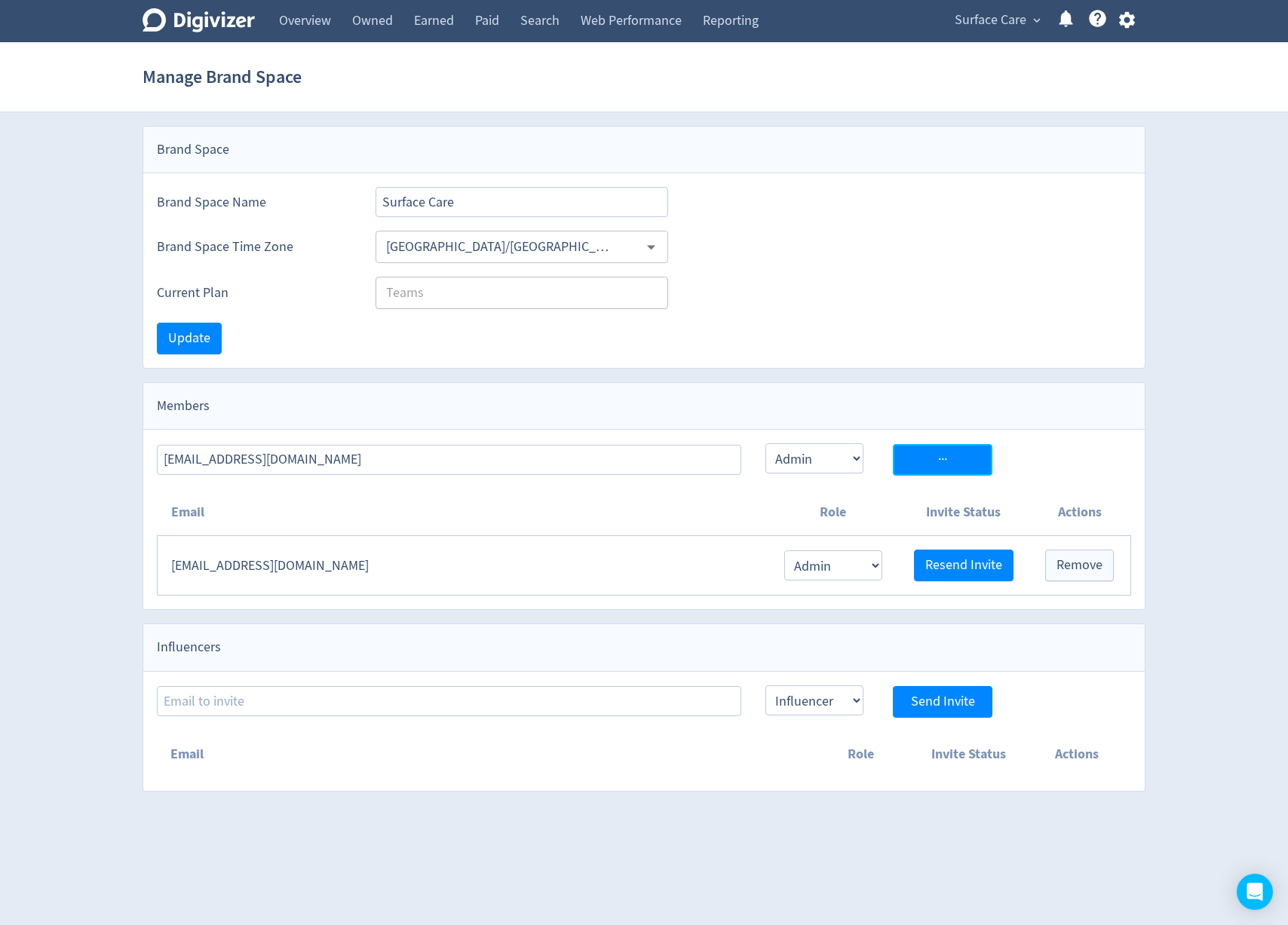 type 